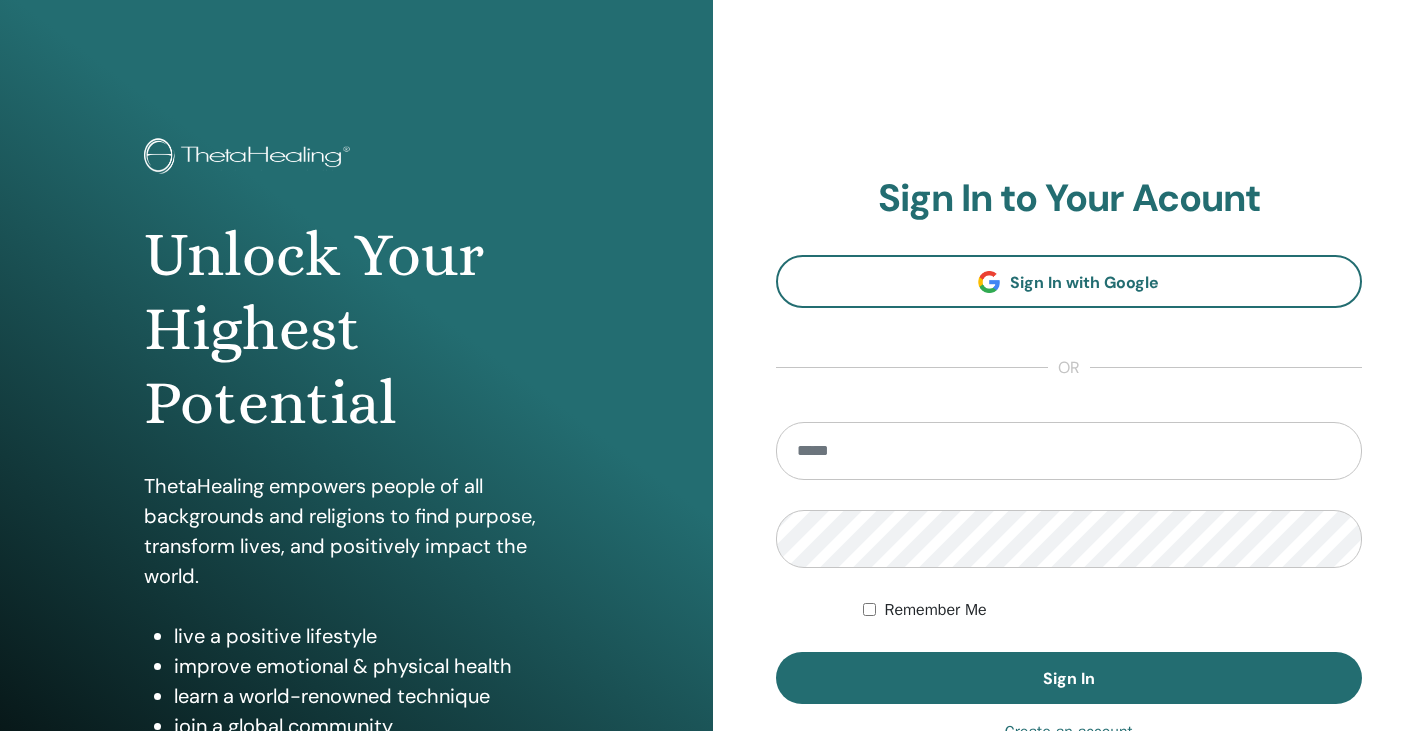 scroll, scrollTop: 0, scrollLeft: 0, axis: both 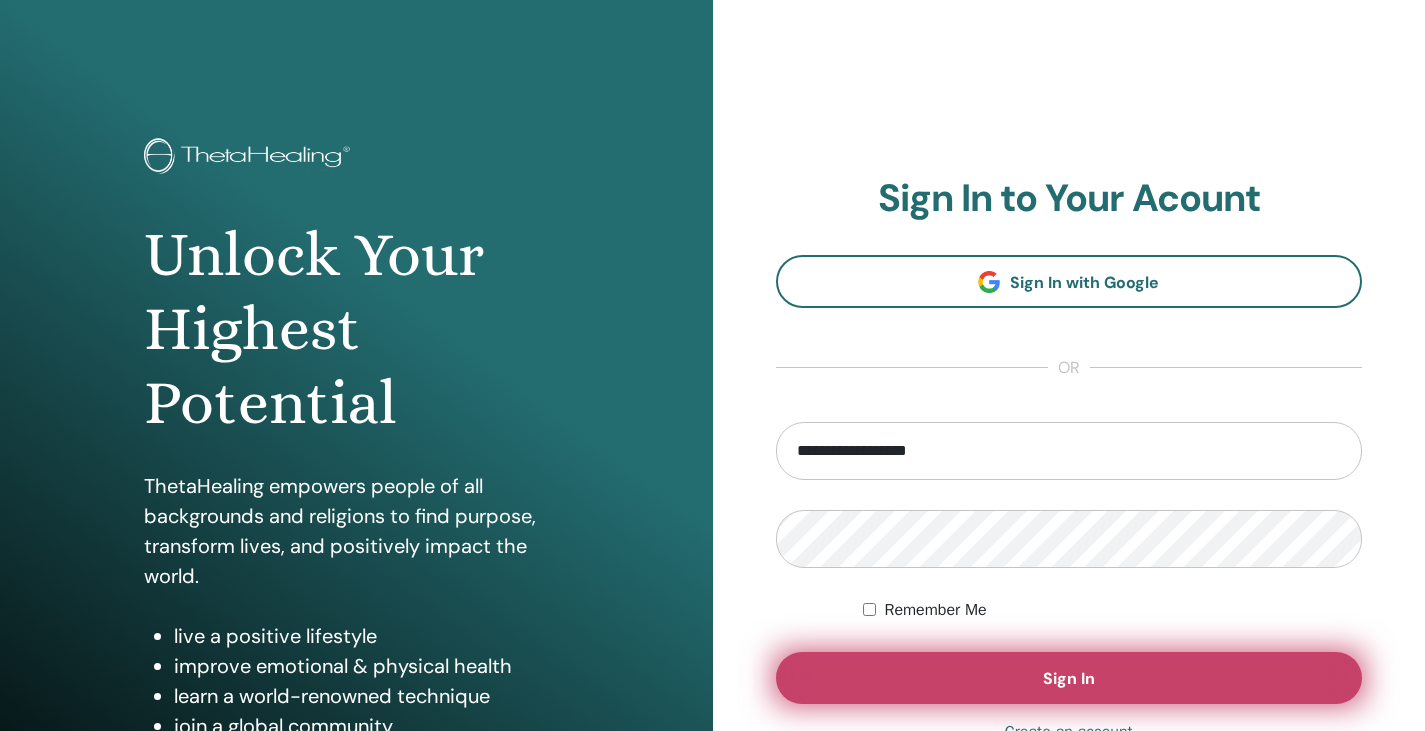 click on "Sign In" at bounding box center [1069, 678] 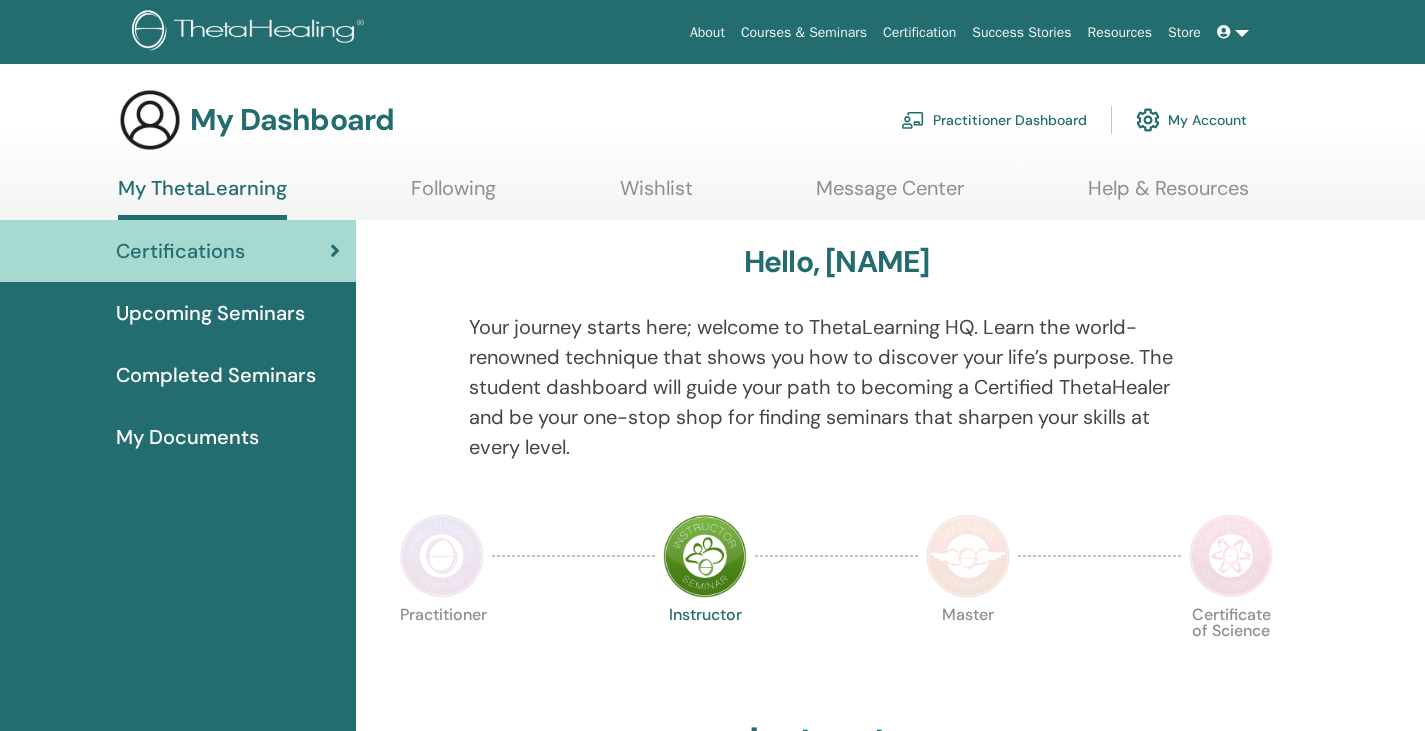 scroll, scrollTop: 0, scrollLeft: 0, axis: both 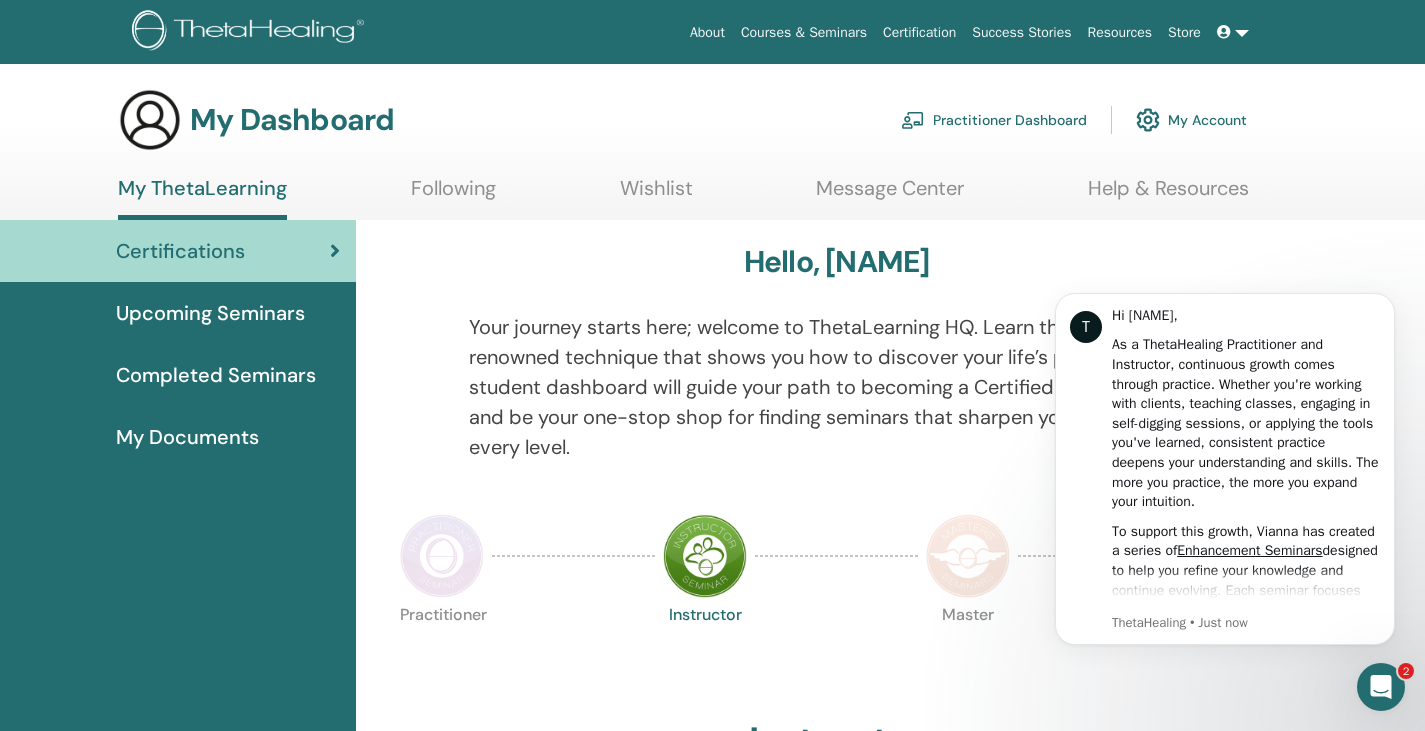 click on "Your journey starts here; welcome to ThetaLearning HQ. Learn the world-renowned technique that shows you how to discover your life’s purpose. The student dashboard will guide your path to becoming a Certified ThetaHealer and be your one-stop shop for finding seminars that sharpen your skills at every level." at bounding box center (837, 387) 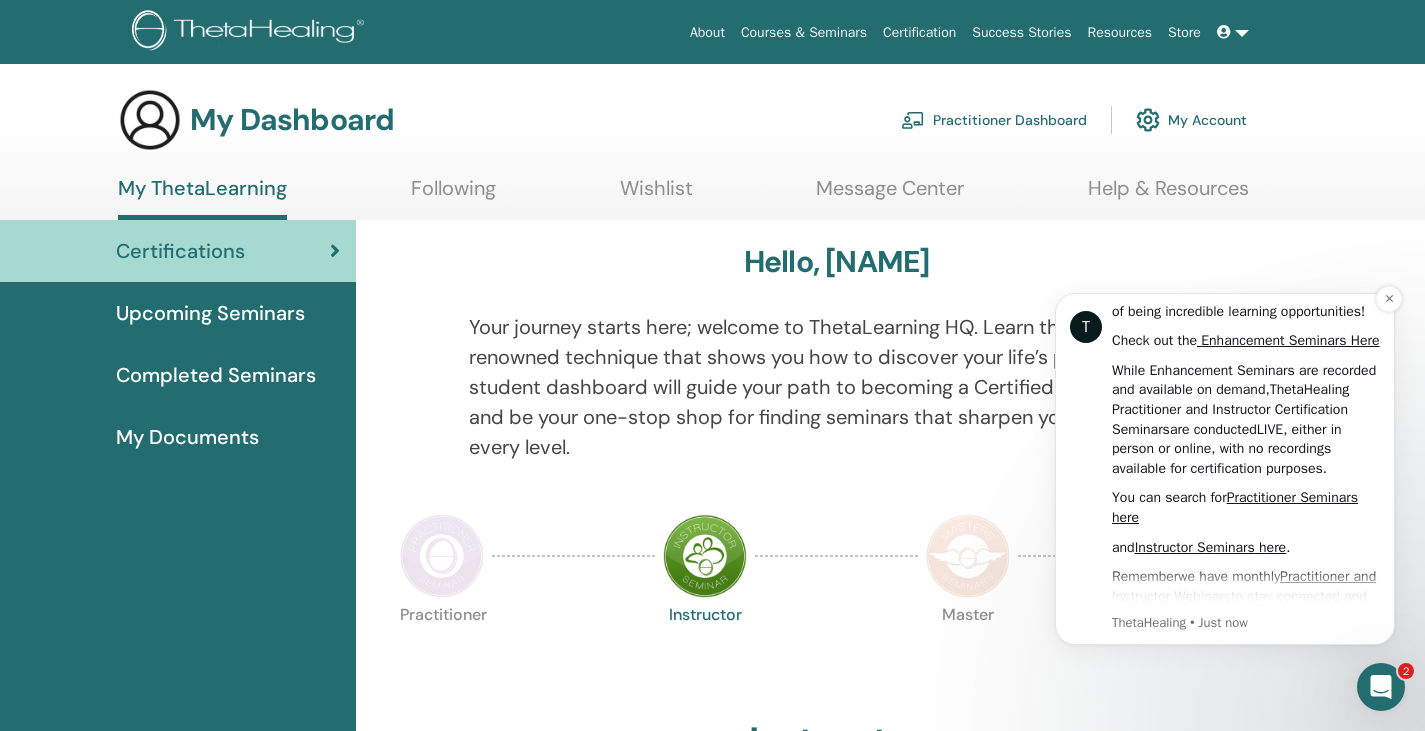 scroll, scrollTop: 700, scrollLeft: 0, axis: vertical 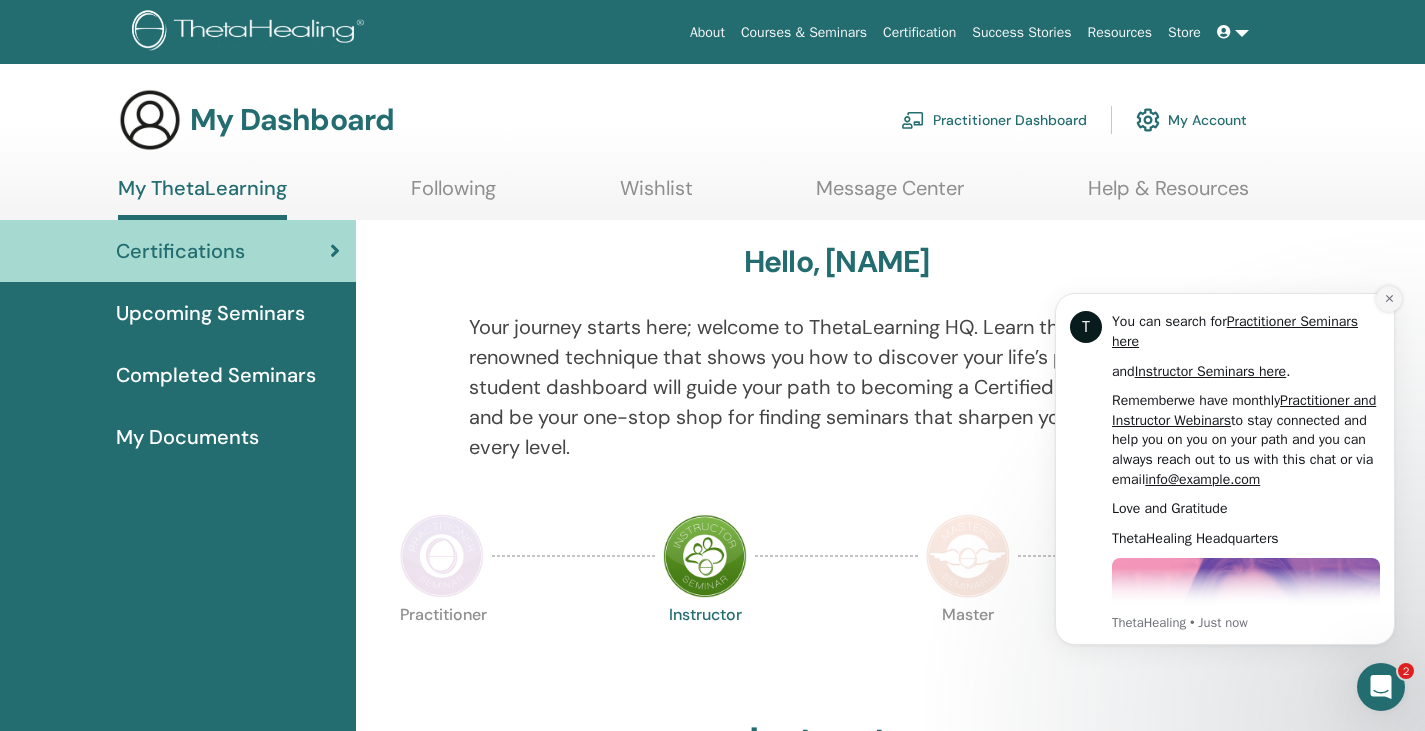 click 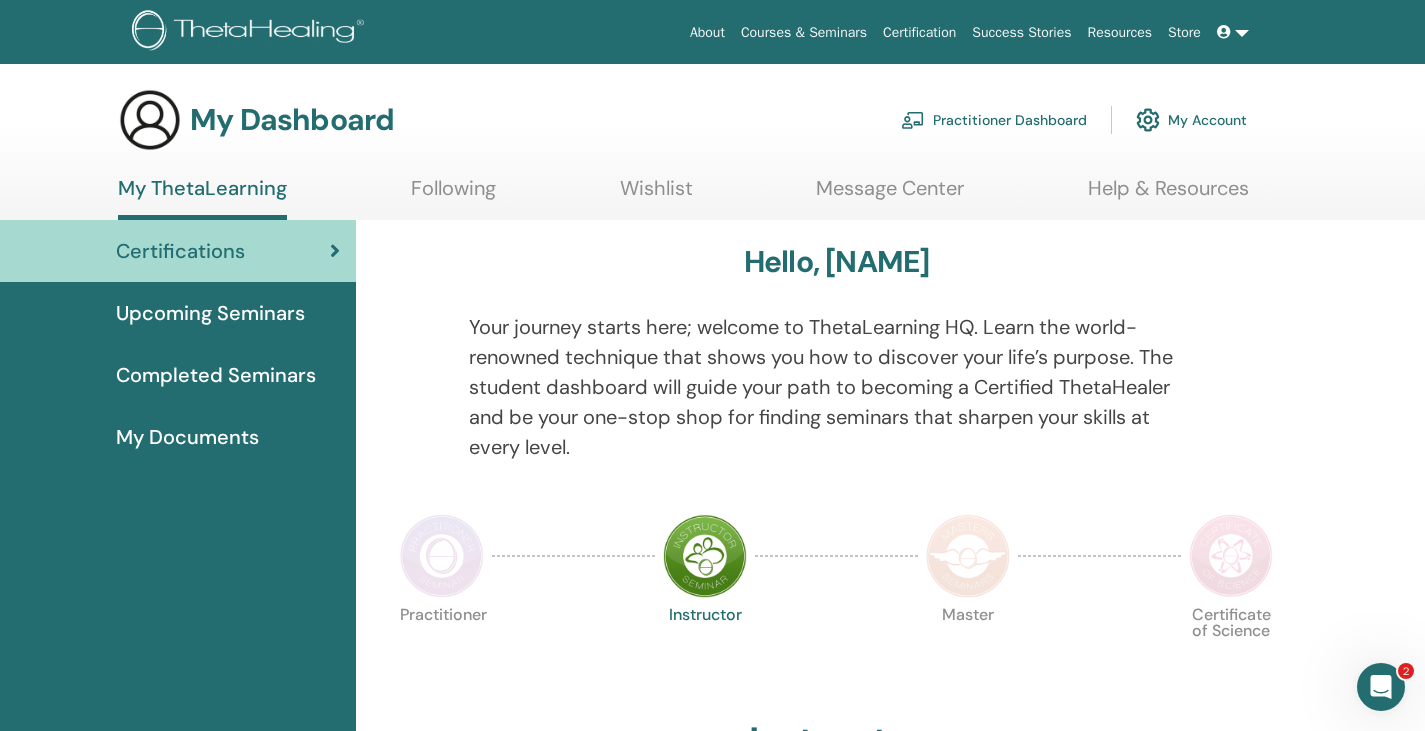click on "Your journey starts here; welcome to ThetaLearning HQ. Learn the world-renowned technique that shows you how to discover your life’s purpose. The student dashboard will guide your path to becoming a Certified ThetaHealer and be your one-stop shop for finding seminars that sharpen your skills at every level." at bounding box center (837, 387) 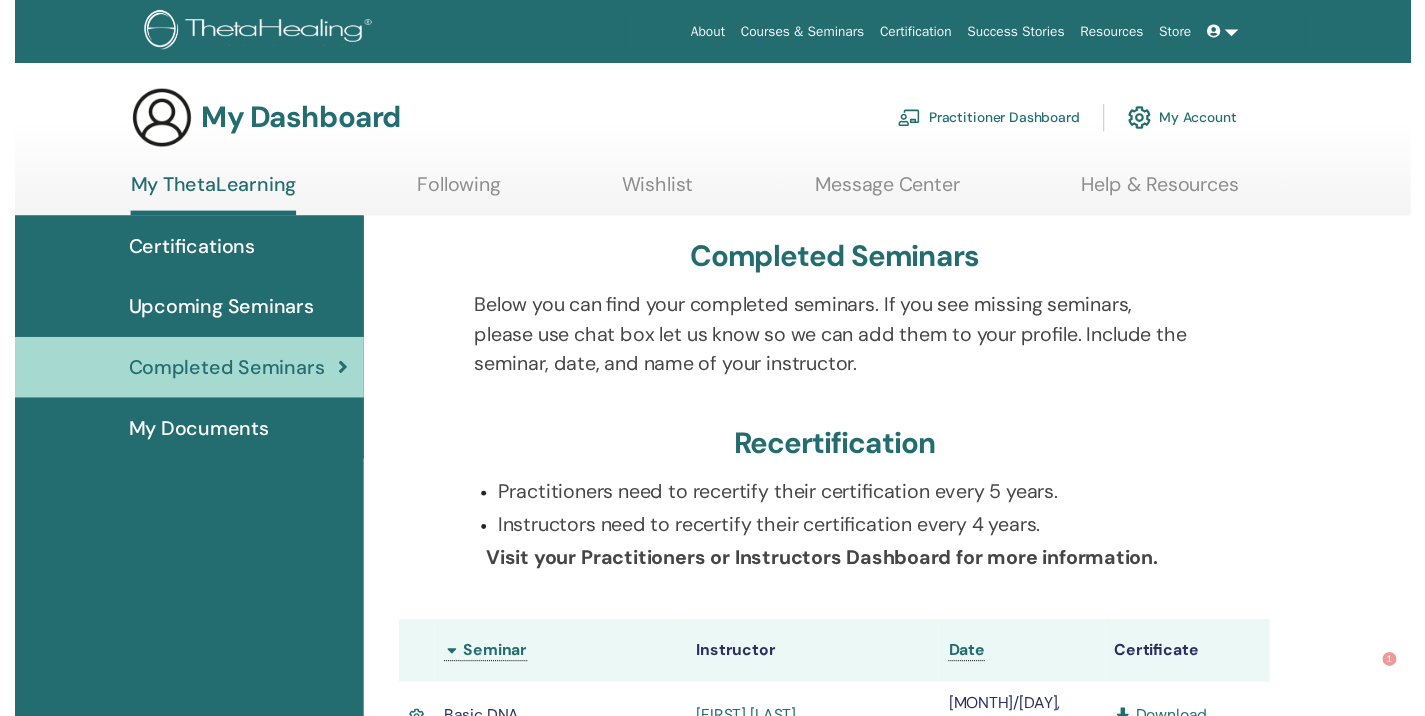 scroll, scrollTop: 545, scrollLeft: 0, axis: vertical 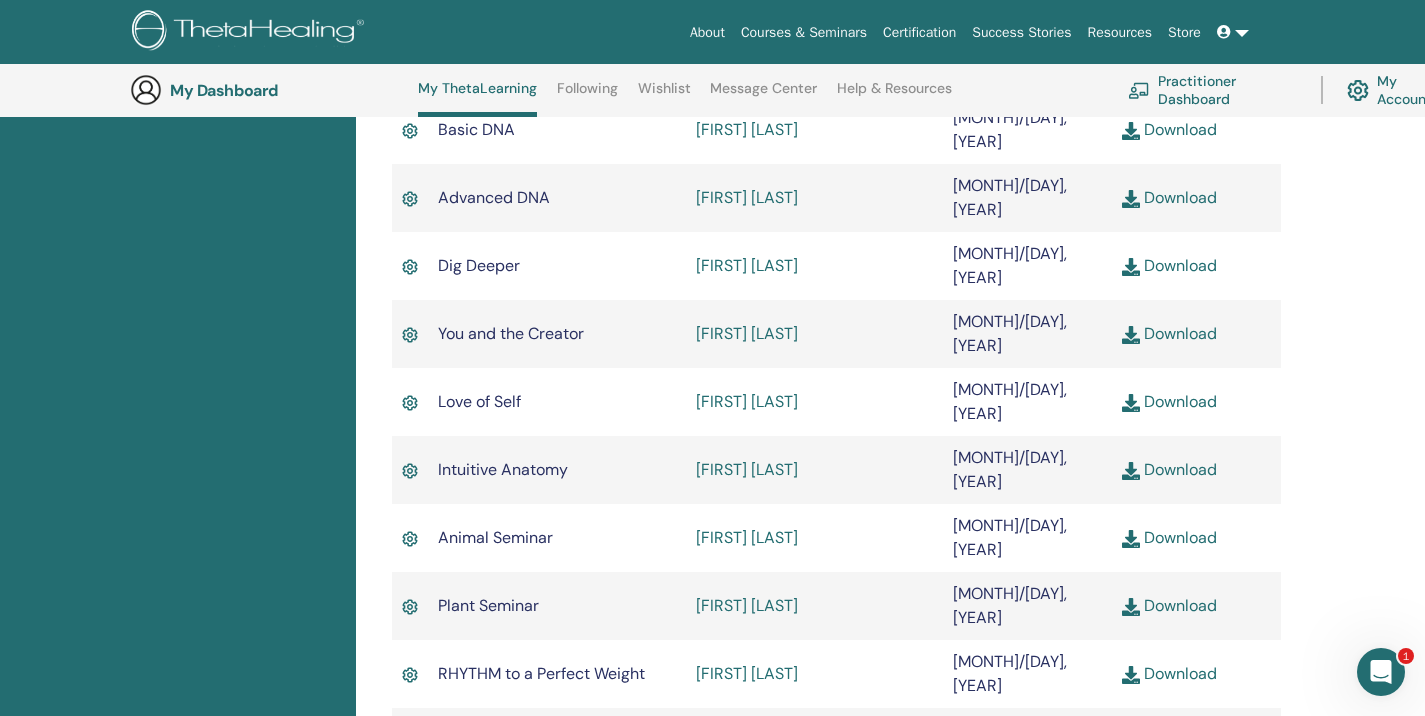 click on "Download" at bounding box center [1169, 741] 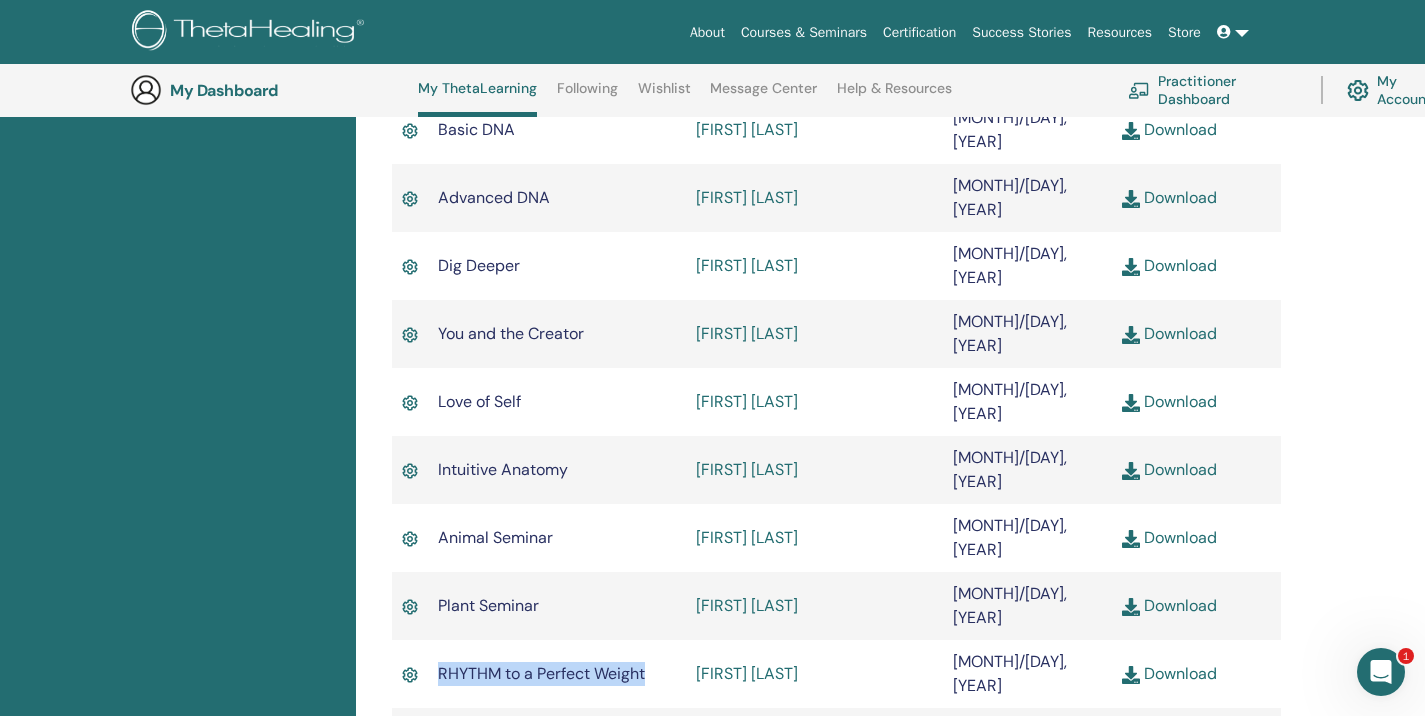 drag, startPoint x: 640, startPoint y: 534, endPoint x: 452, endPoint y: 536, distance: 188.01064 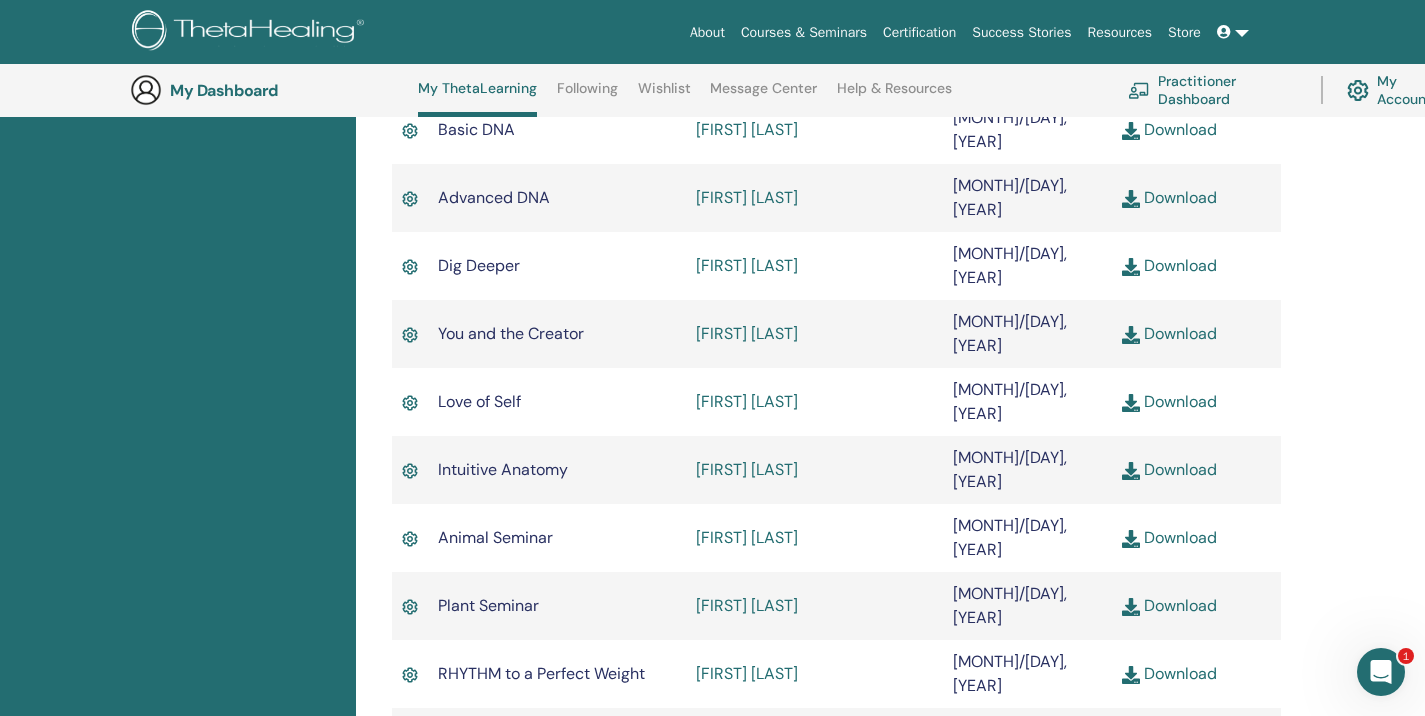 click on "Certifications
Upcoming Seminars
Completed Seminars
My Documents" at bounding box center (178, 332) 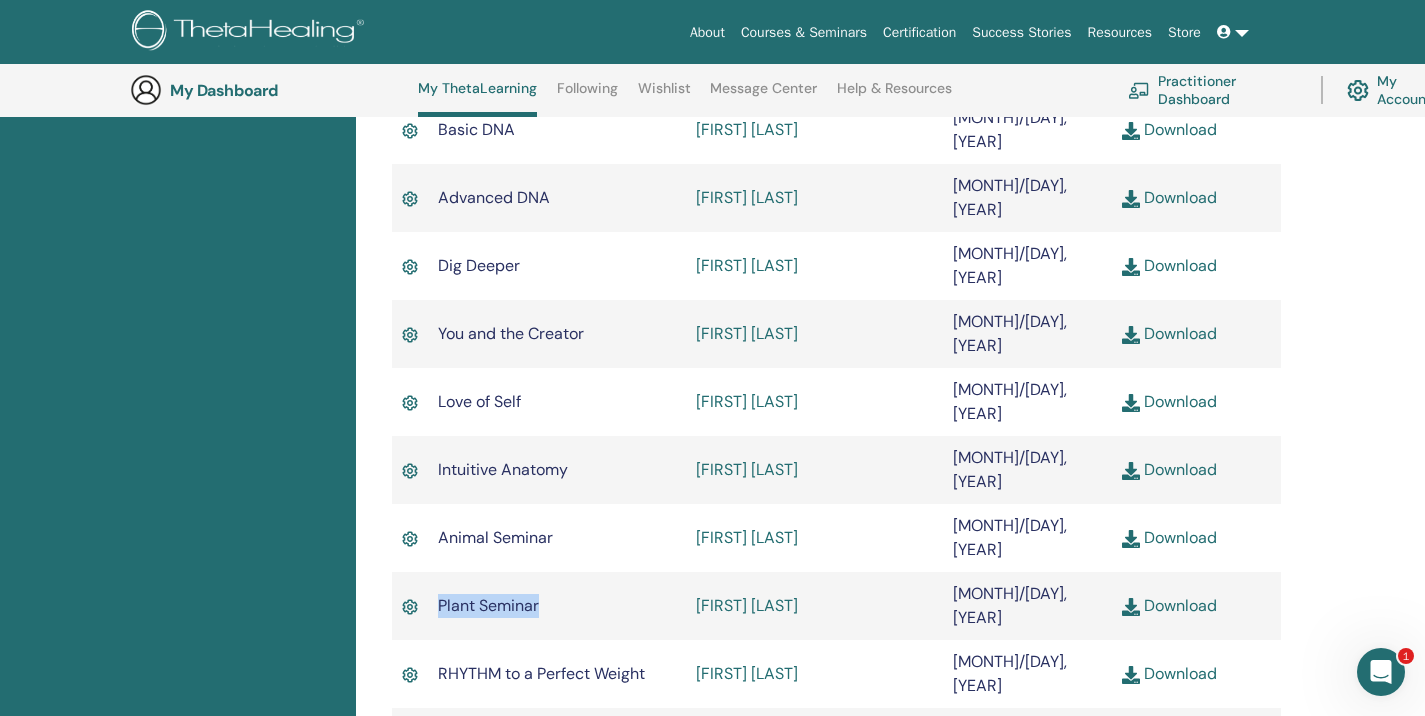drag, startPoint x: 577, startPoint y: 486, endPoint x: 434, endPoint y: 489, distance: 143.03146 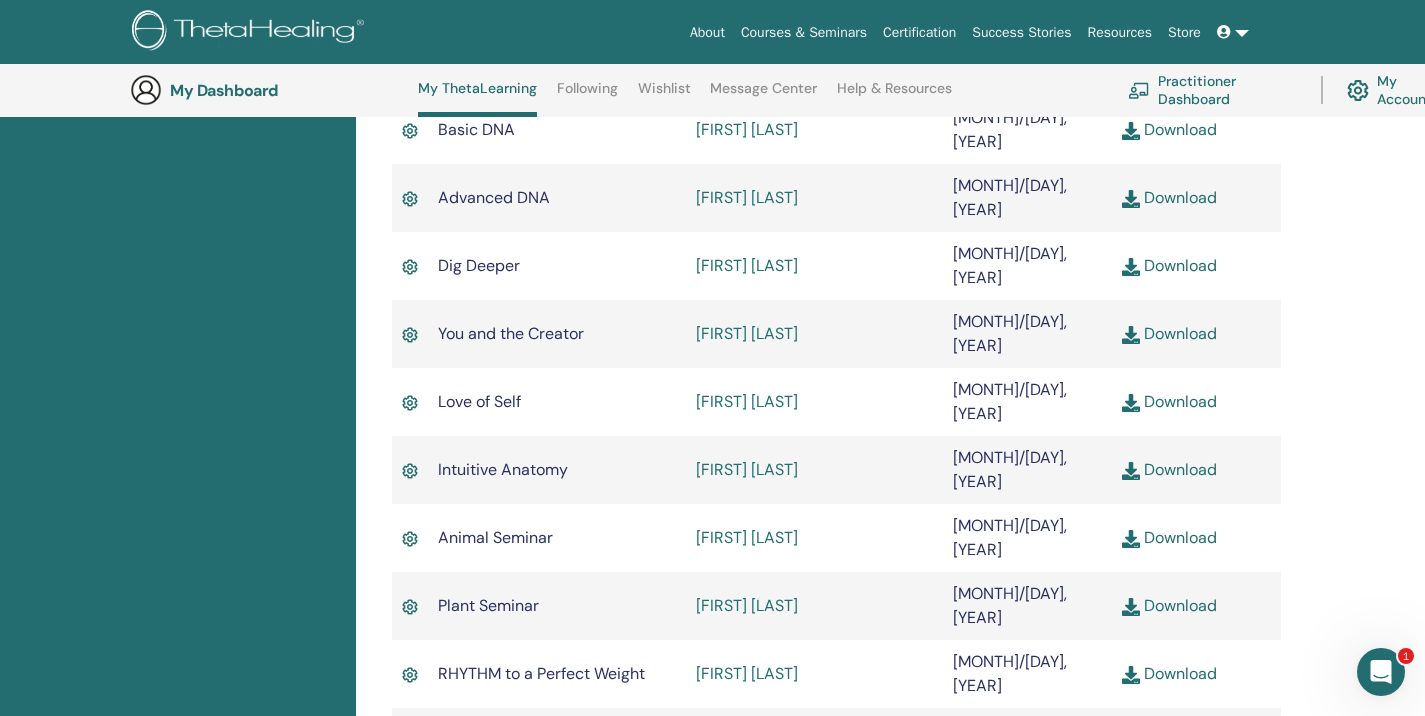 click on "Certifications
Upcoming Seminars
Completed Seminars
My Documents" at bounding box center (178, 332) 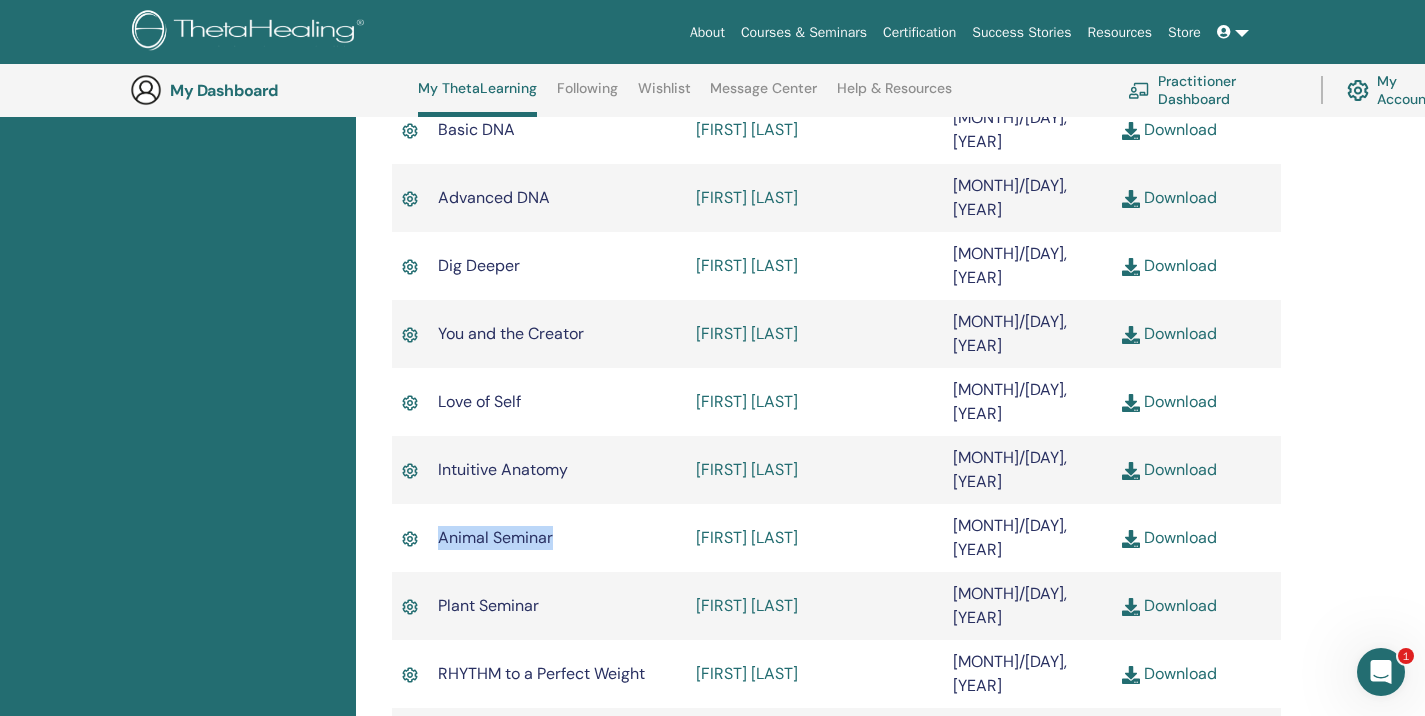 drag, startPoint x: 564, startPoint y: 424, endPoint x: 433, endPoint y: 420, distance: 131.06105 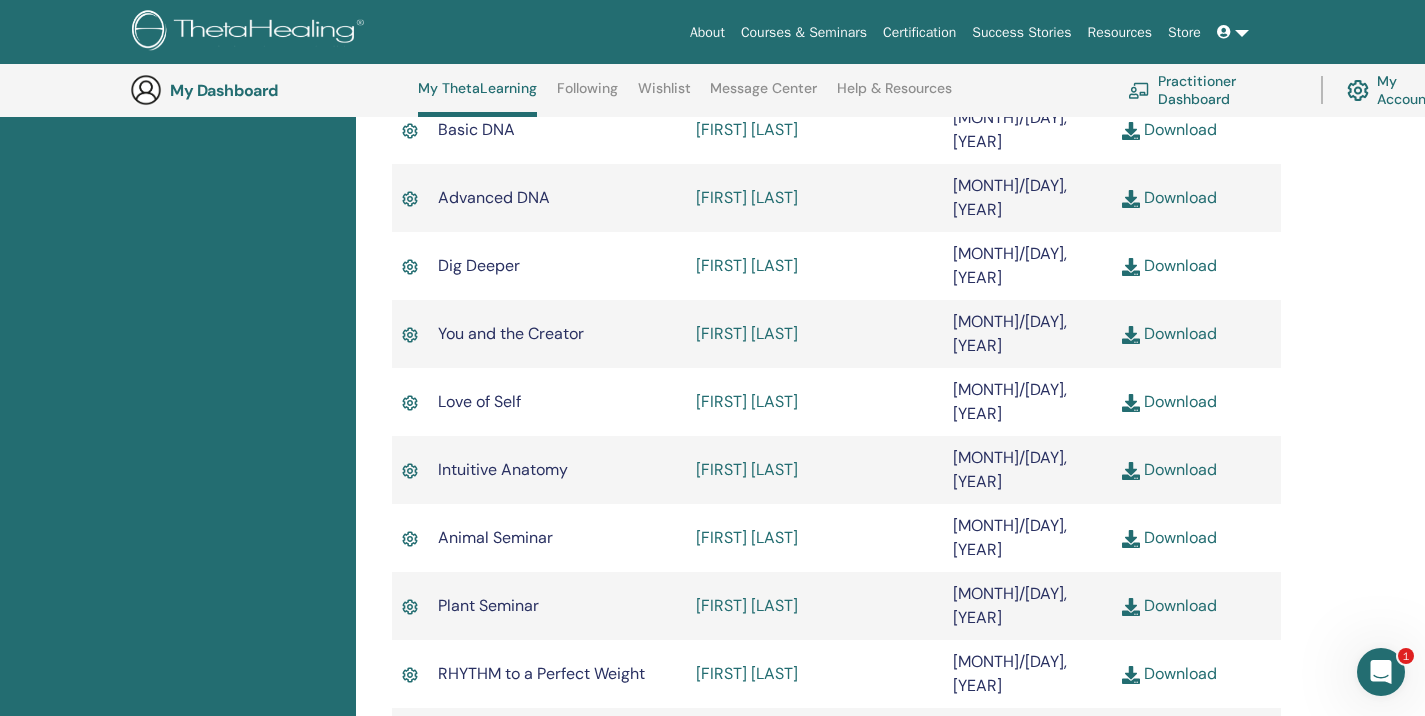 click on "Certifications
Upcoming Seminars
Completed Seminars
My Documents" at bounding box center (178, 332) 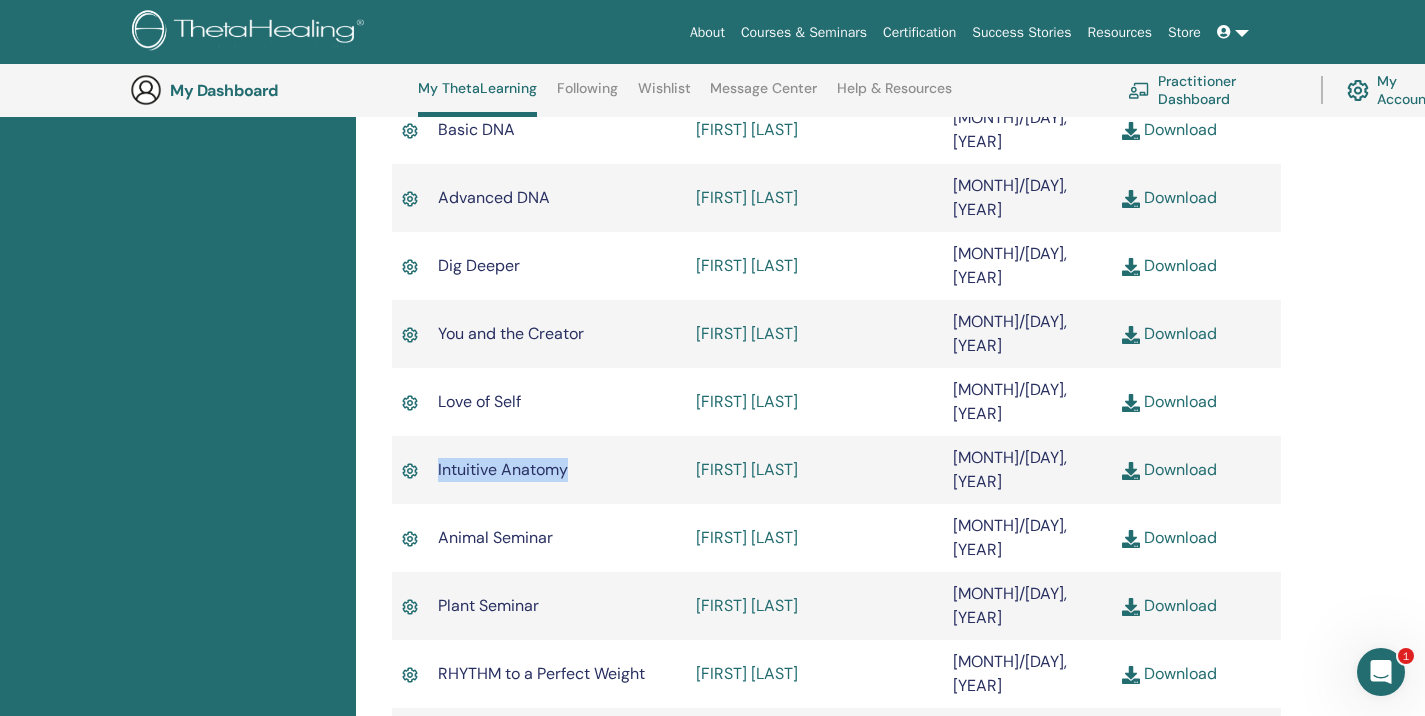drag, startPoint x: 576, startPoint y: 386, endPoint x: 440, endPoint y: 381, distance: 136.09187 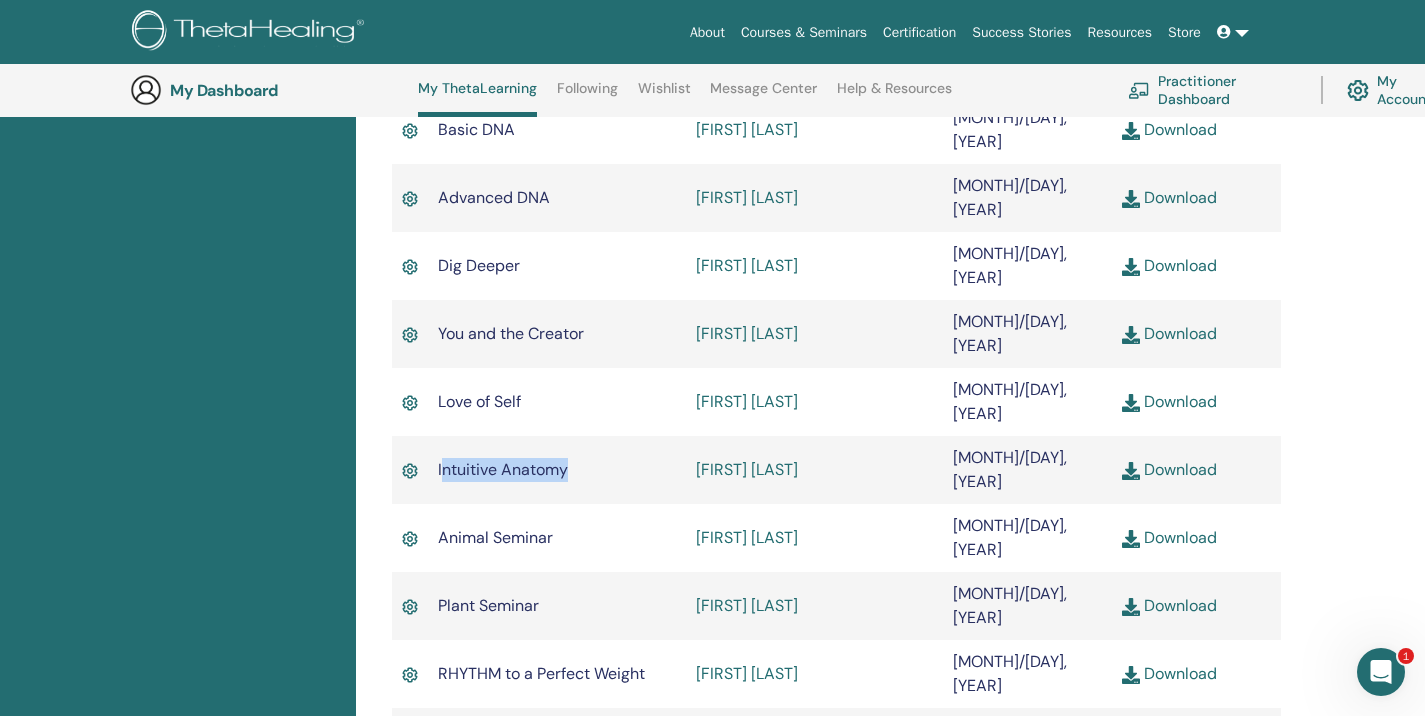 click on "Intuitive Anatomy" at bounding box center [557, 470] 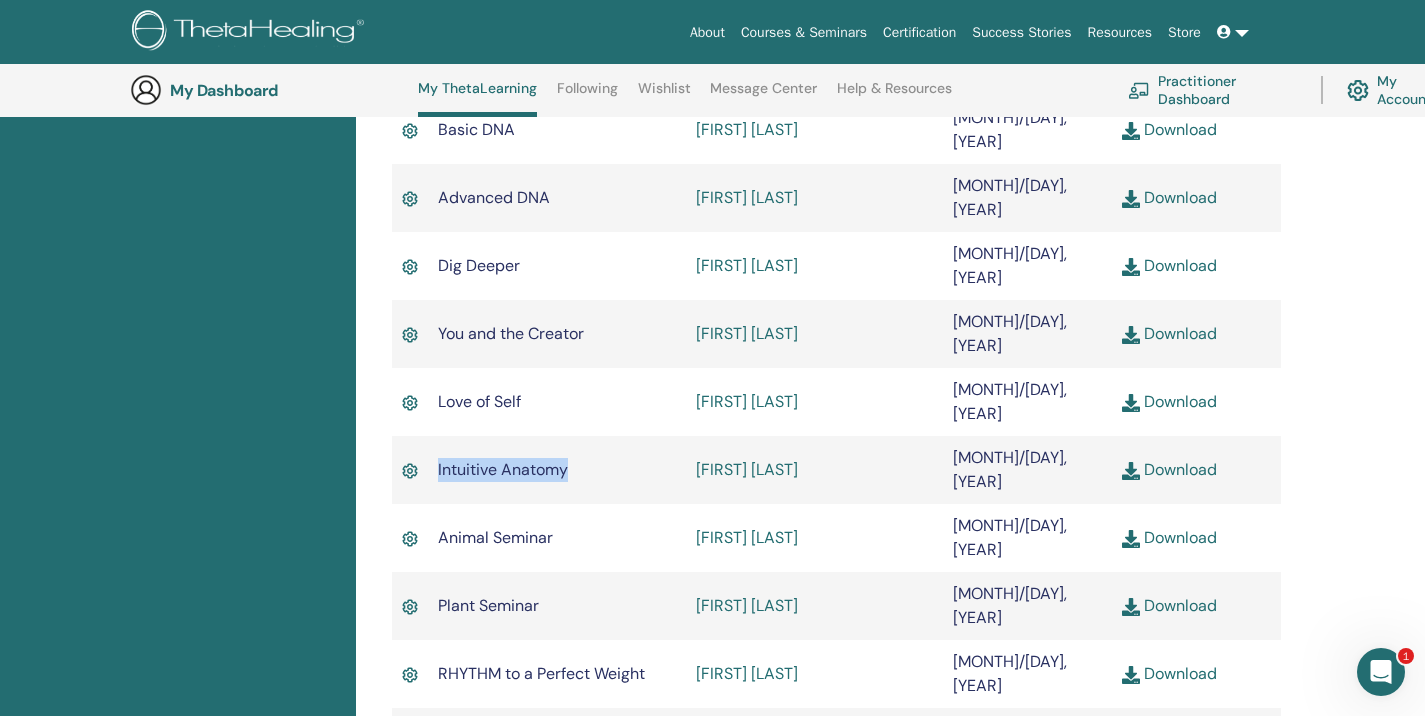 drag, startPoint x: 600, startPoint y: 383, endPoint x: 431, endPoint y: 389, distance: 169.10648 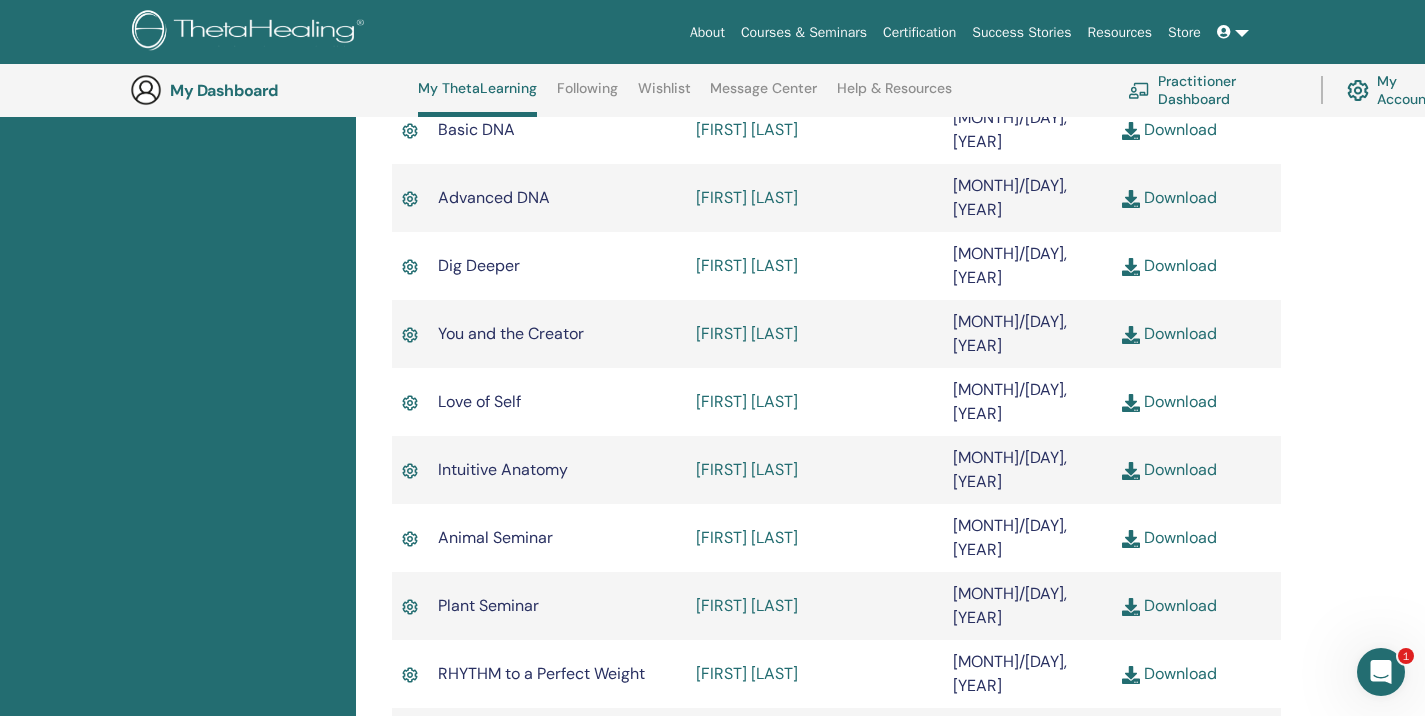 click on "Certifications
Upcoming Seminars
Completed Seminars
My Documents" at bounding box center (178, 332) 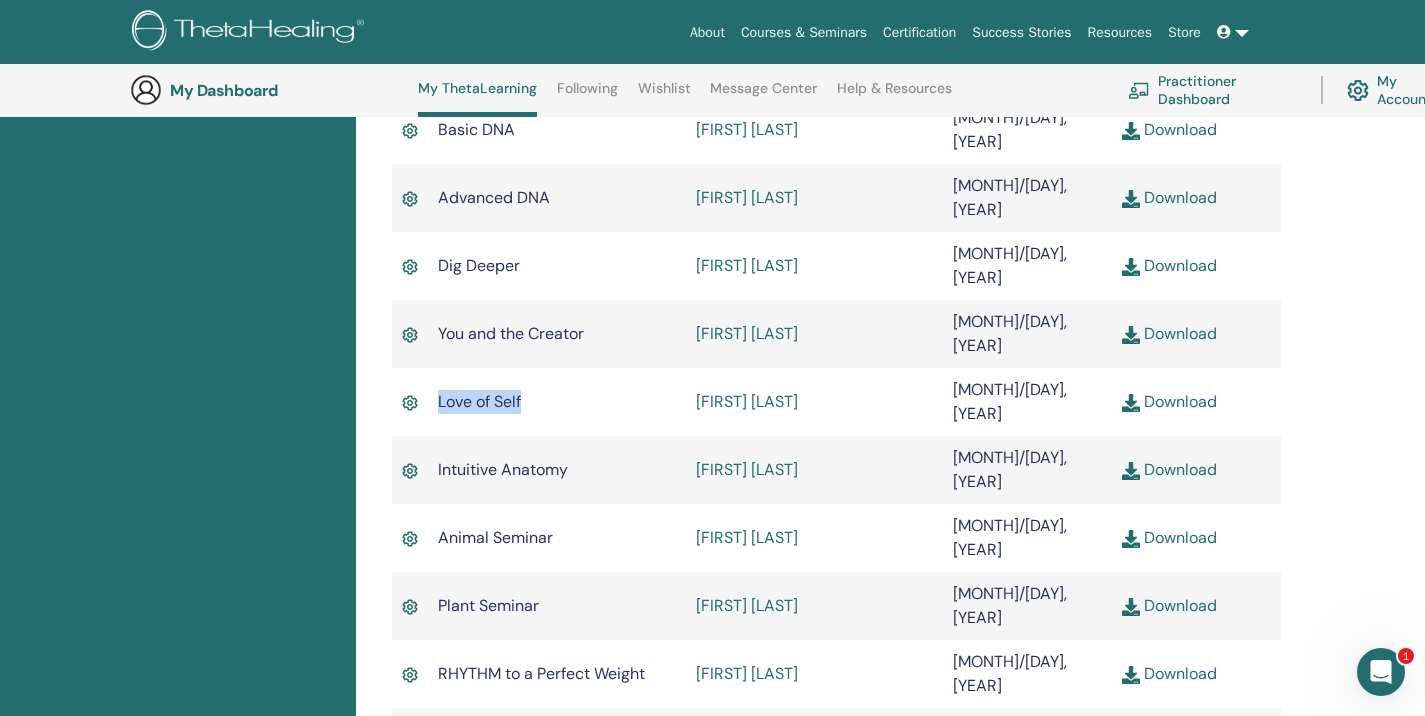 drag, startPoint x: 510, startPoint y: 326, endPoint x: 445, endPoint y: 331, distance: 65.192024 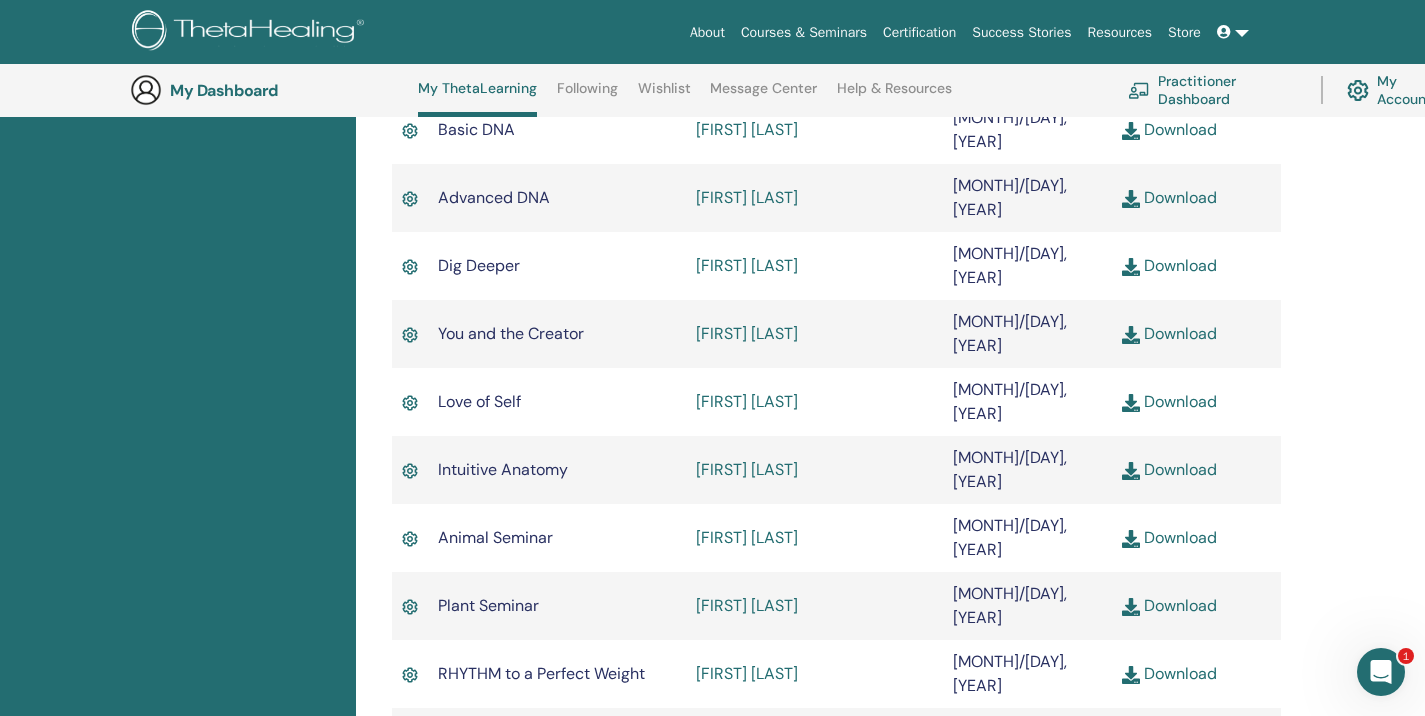 click on "Certifications
Upcoming Seminars
Completed Seminars
My Documents" at bounding box center (178, 332) 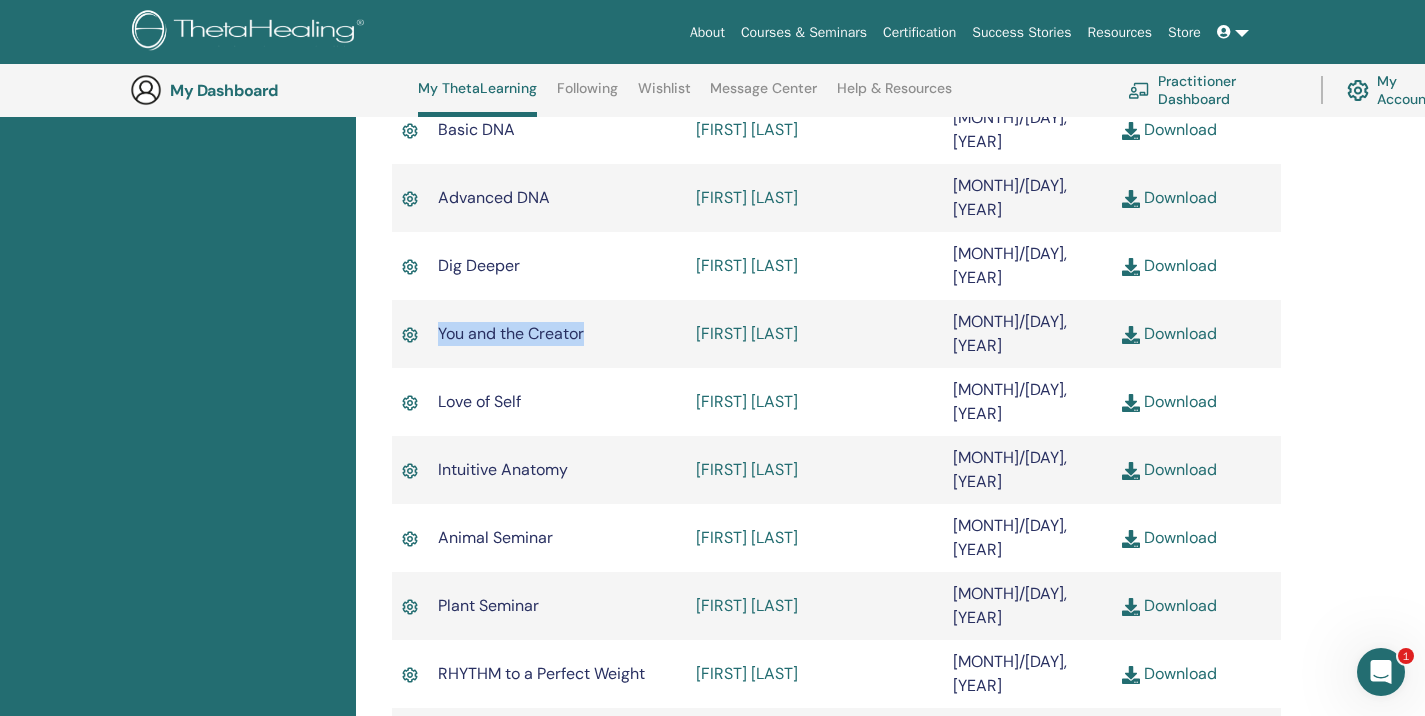 drag, startPoint x: 580, startPoint y: 271, endPoint x: 441, endPoint y: 258, distance: 139.60658 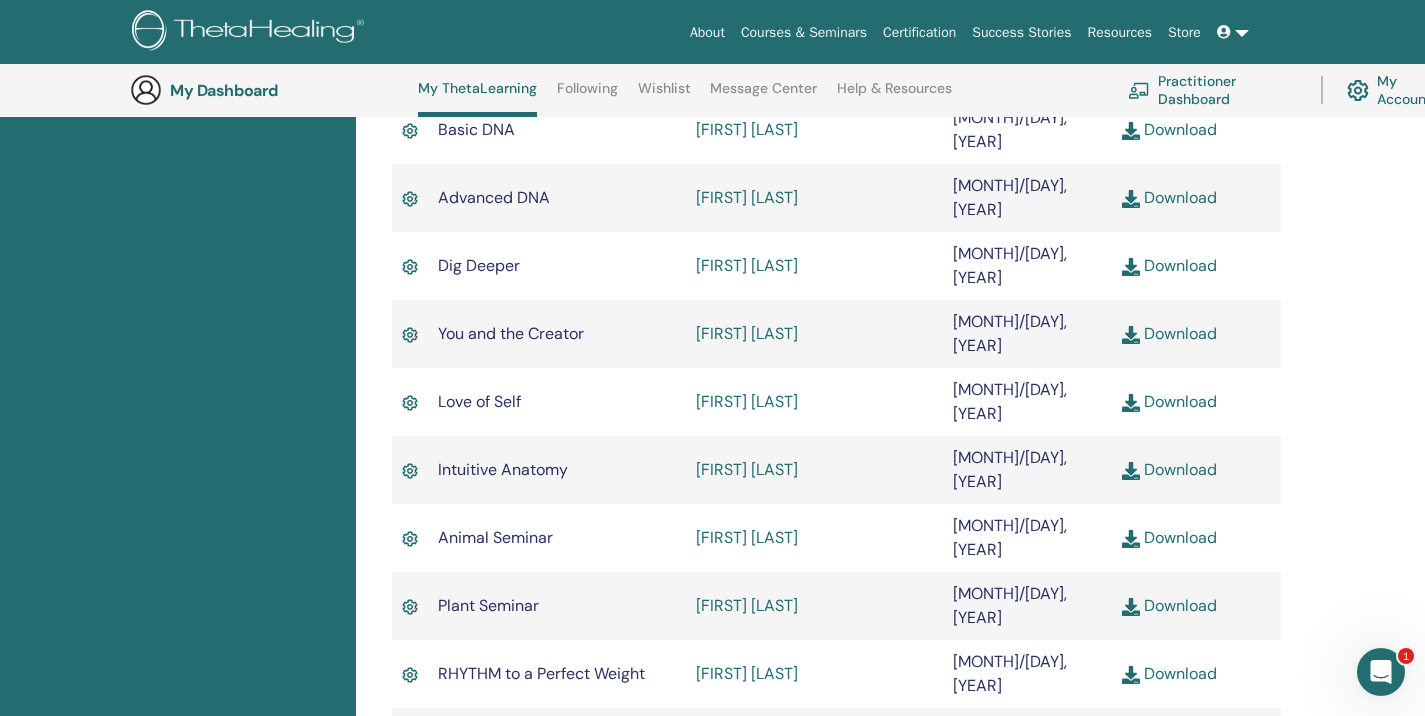 click on "Certifications
Upcoming Seminars
Completed Seminars
My Documents" at bounding box center (178, 332) 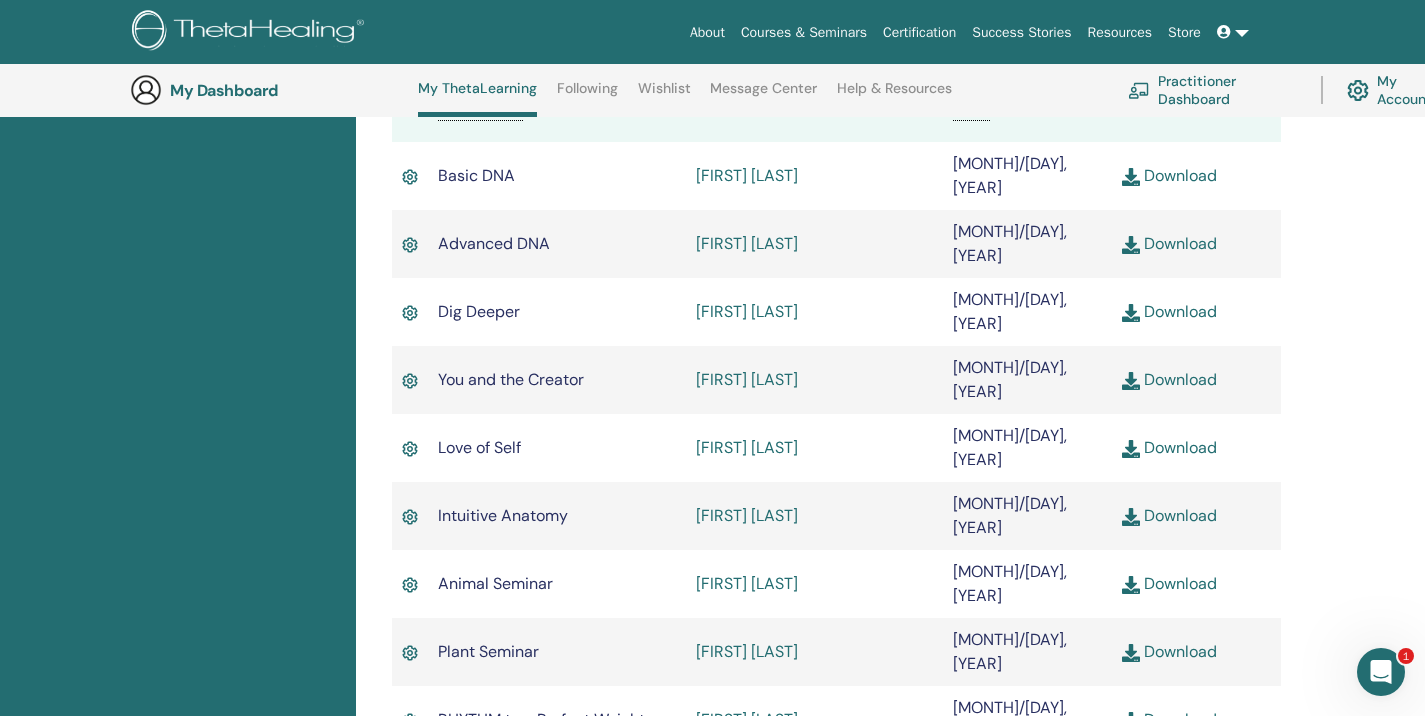 scroll, scrollTop: 653, scrollLeft: 0, axis: vertical 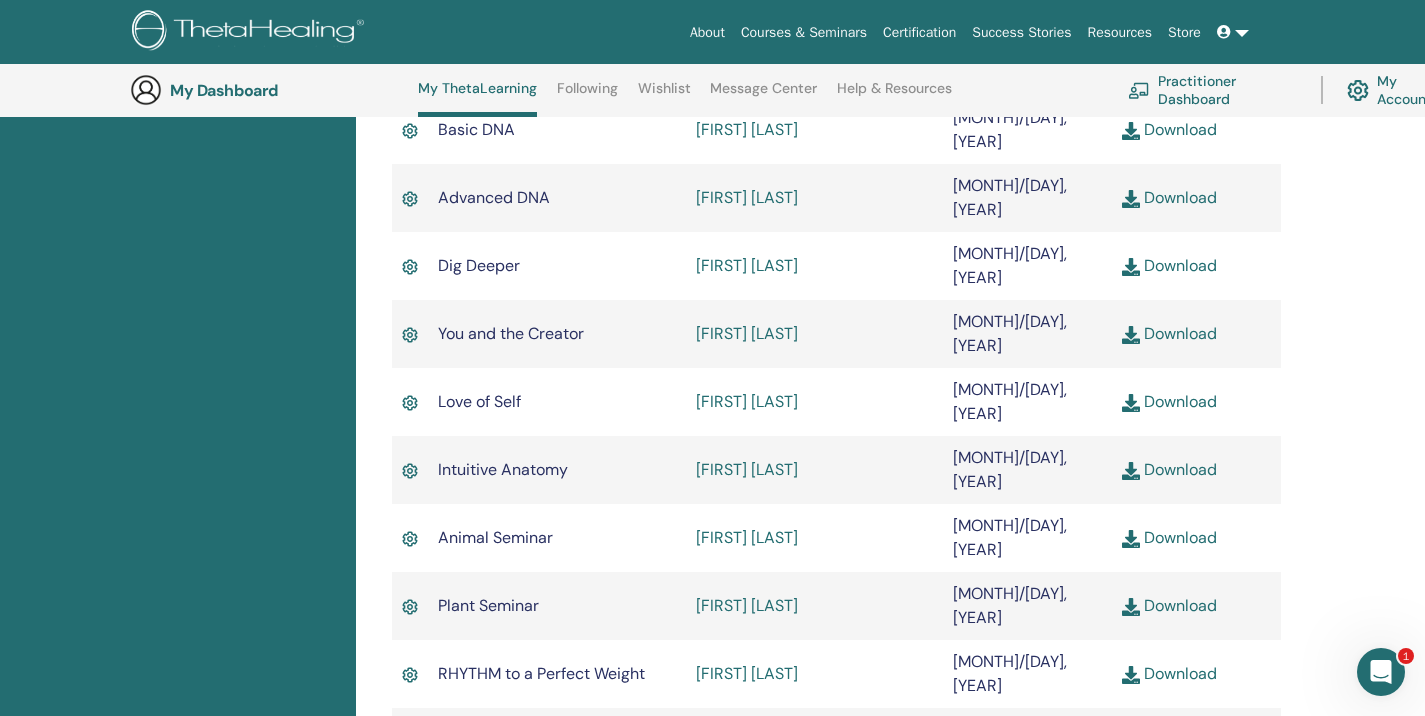 click on "Certifications
Upcoming Seminars
Completed Seminars
My Documents" at bounding box center [178, 332] 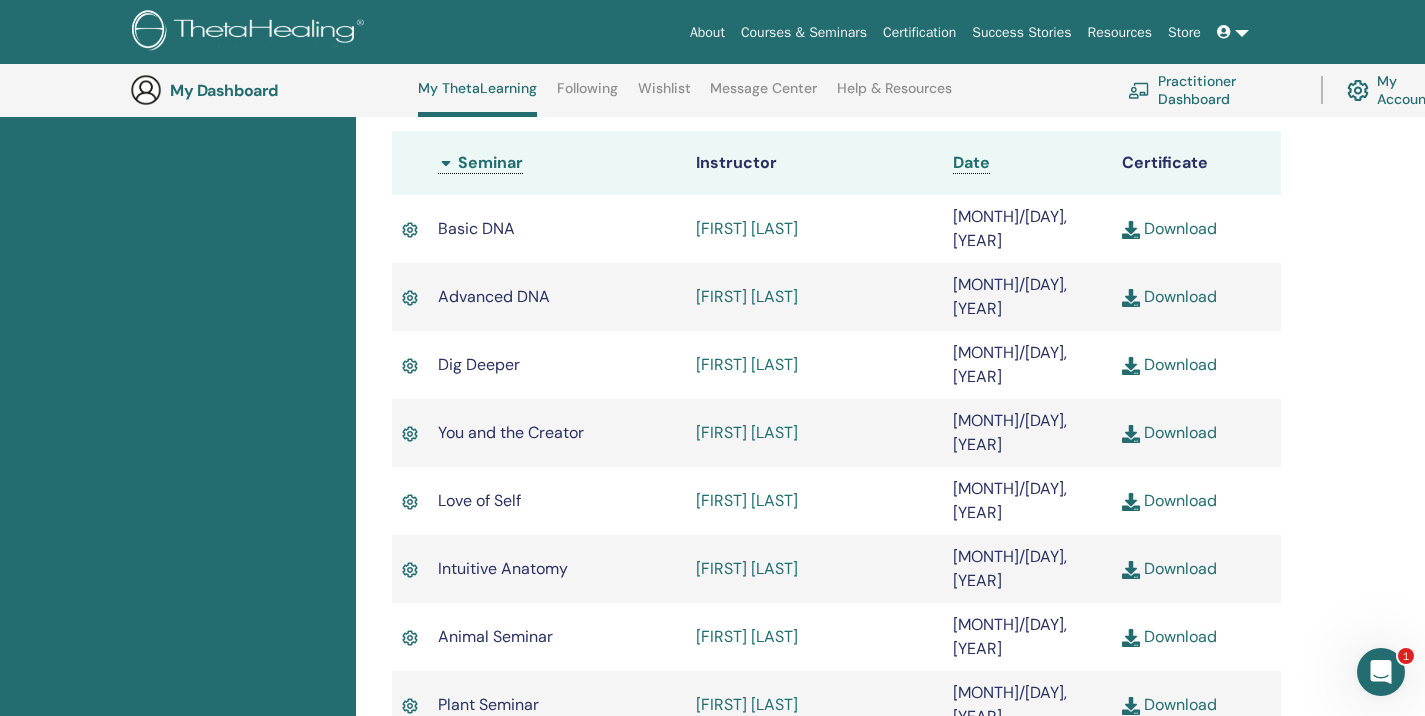 scroll, scrollTop: 553, scrollLeft: 0, axis: vertical 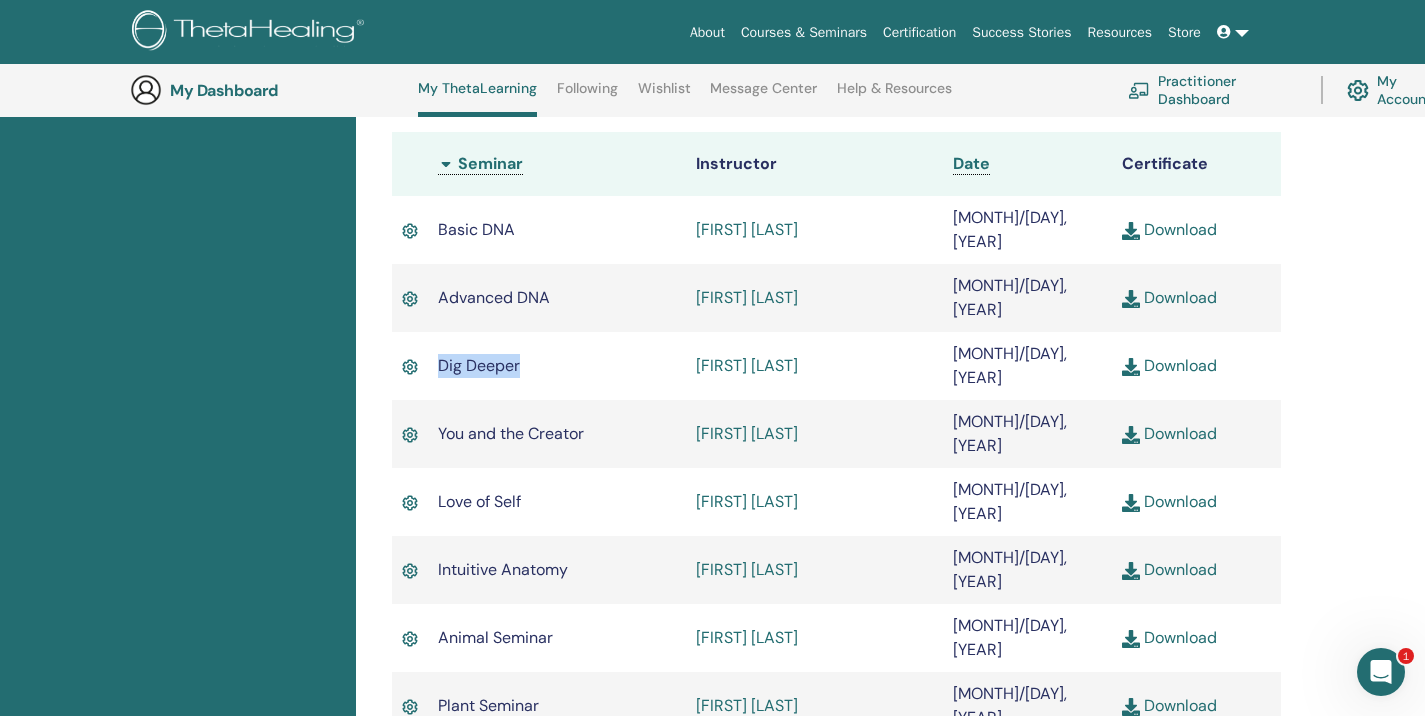 drag, startPoint x: 548, startPoint y: 301, endPoint x: 441, endPoint y: 307, distance: 107.16809 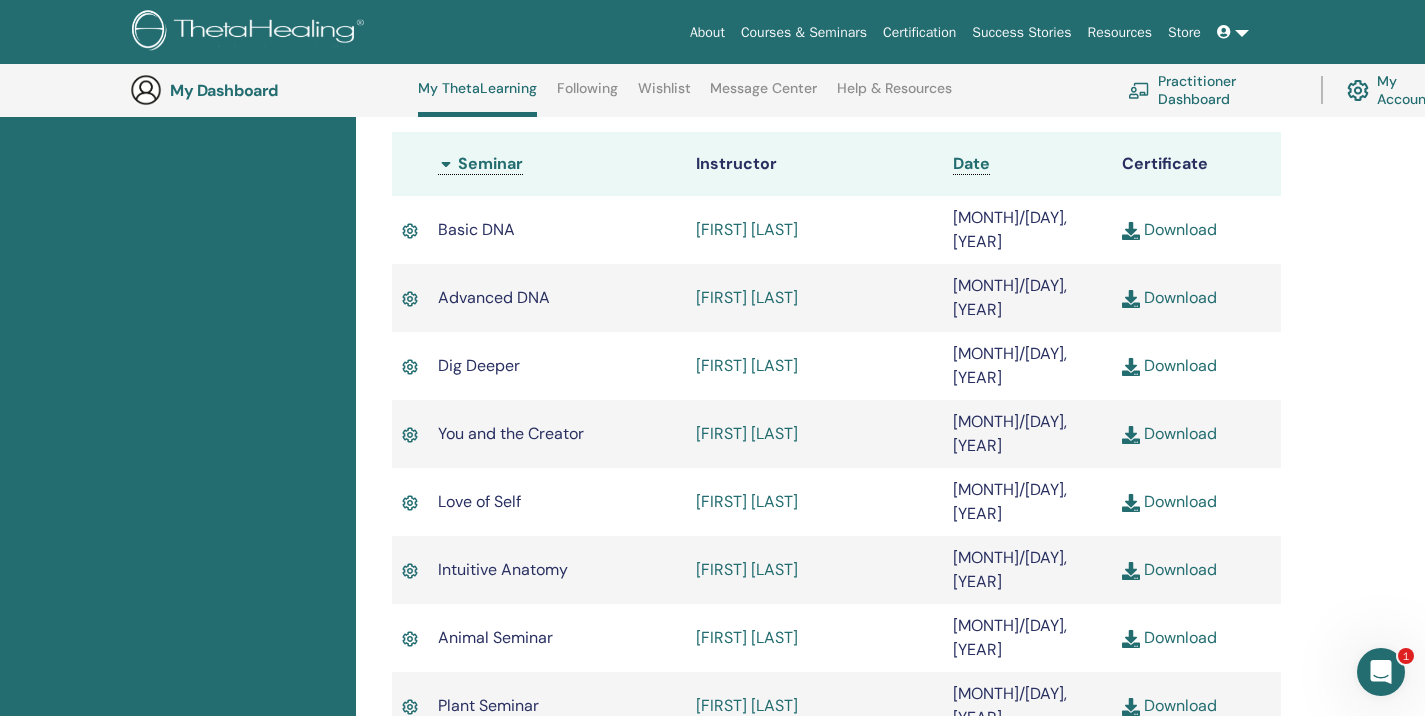 click on "Certifications
Upcoming Seminars
Completed Seminars
My Documents" at bounding box center (178, 432) 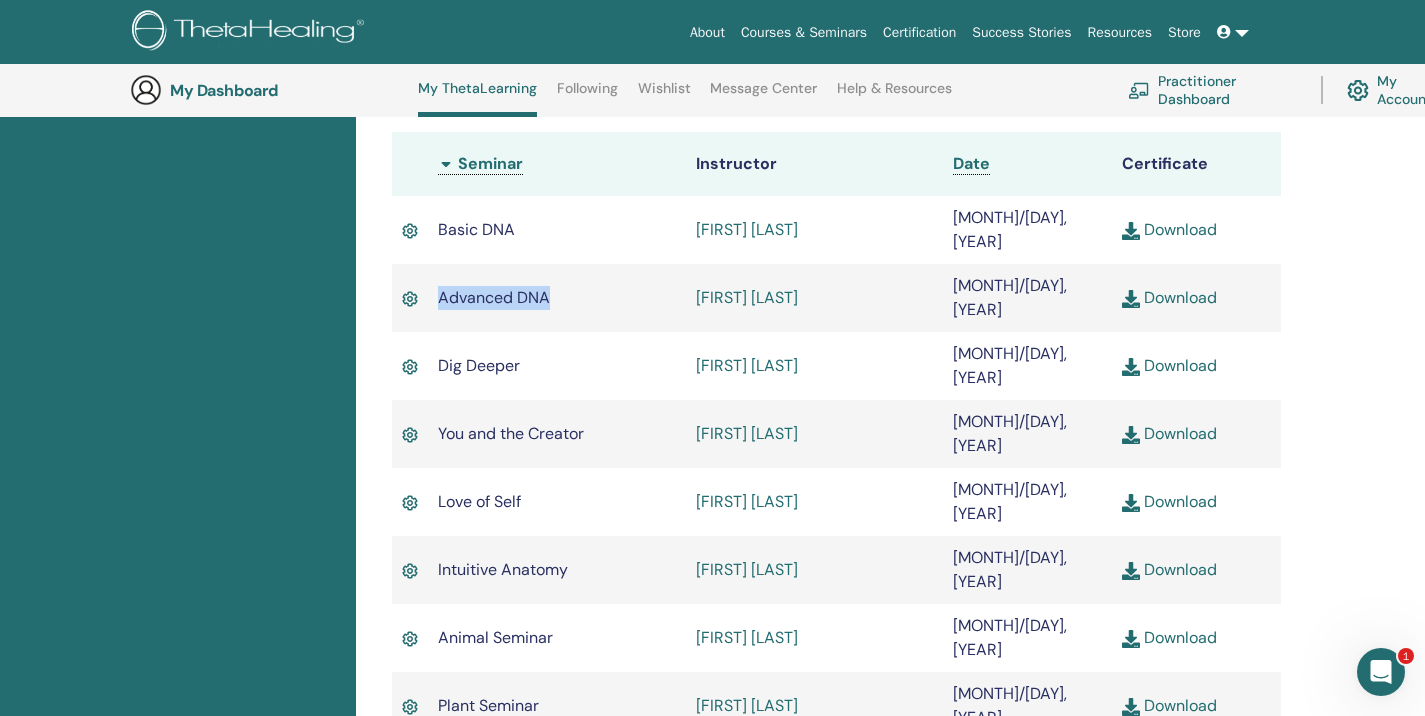 drag, startPoint x: 570, startPoint y: 251, endPoint x: 446, endPoint y: 268, distance: 125.1599 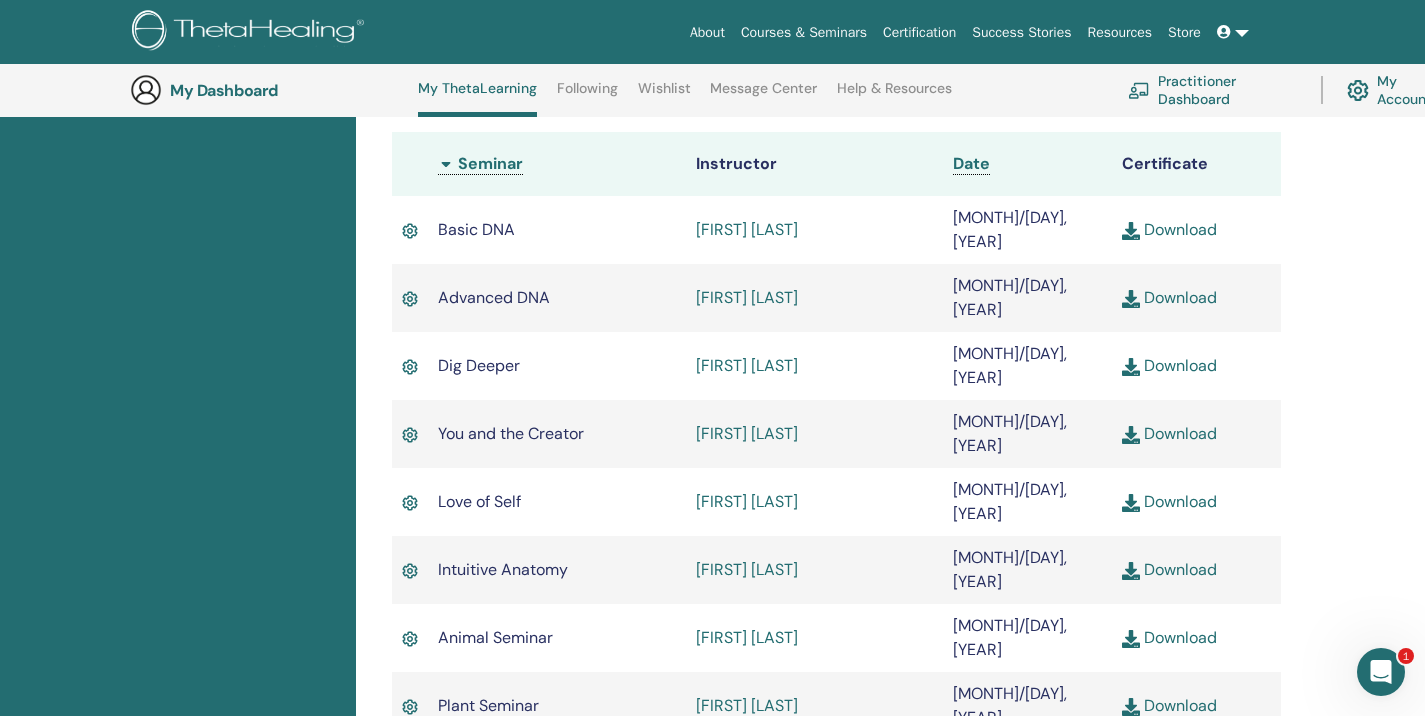 click on "Download" at bounding box center [1196, 298] 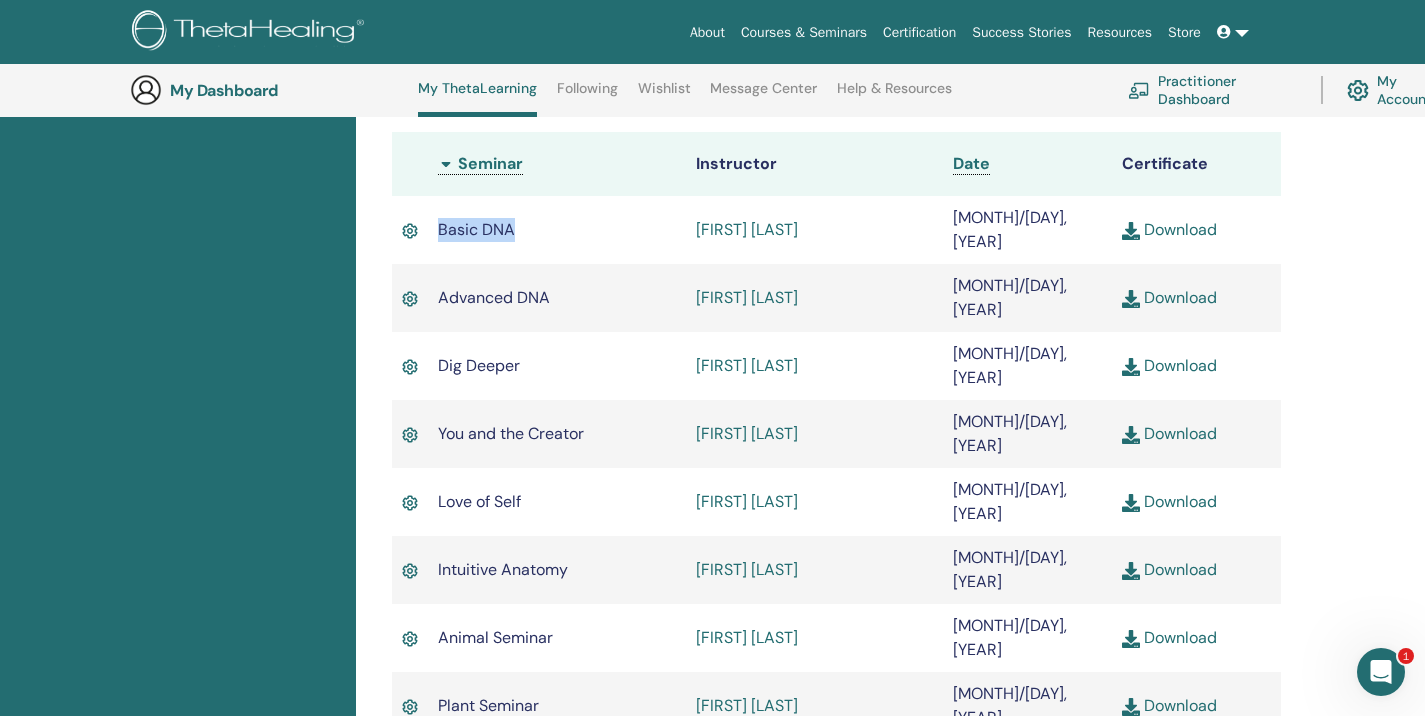 drag, startPoint x: 544, startPoint y: 207, endPoint x: 444, endPoint y: 217, distance: 100.49876 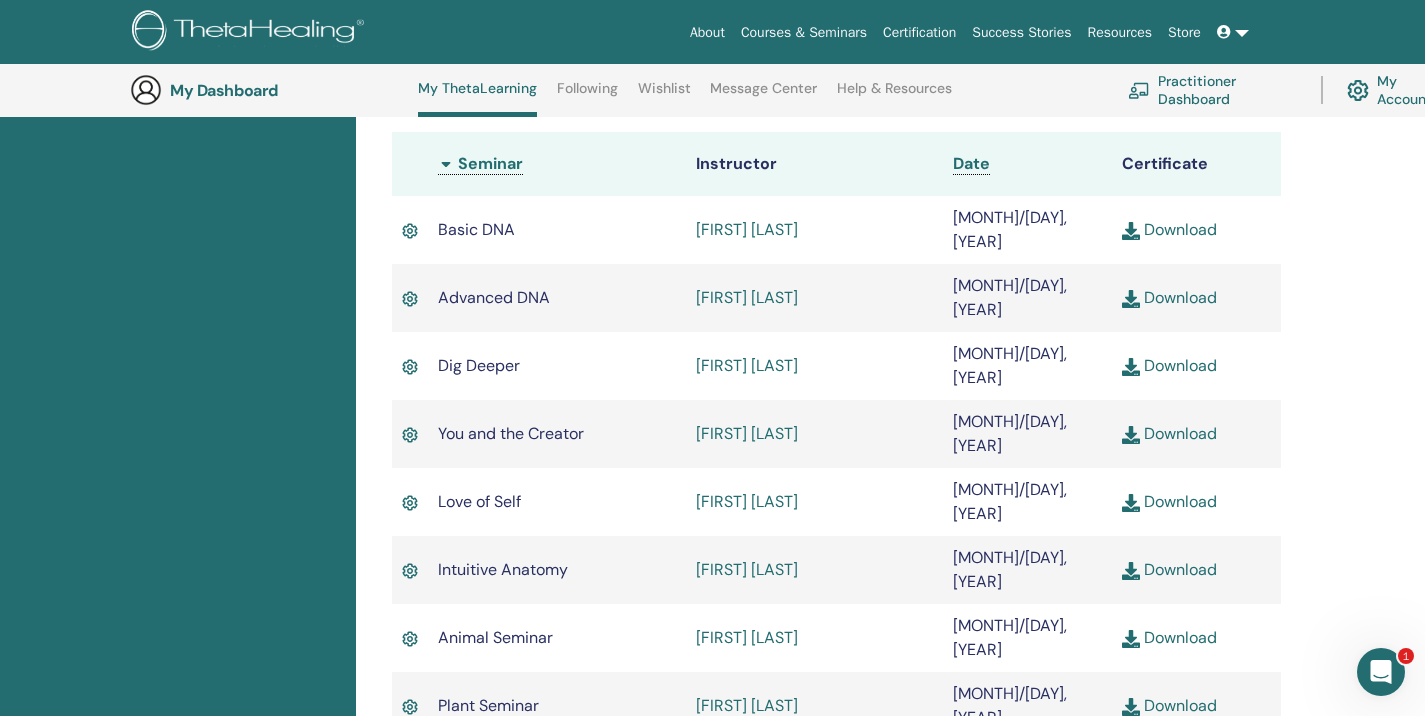 click on "Certifications
Upcoming Seminars
Completed Seminars
My Documents" at bounding box center [178, 432] 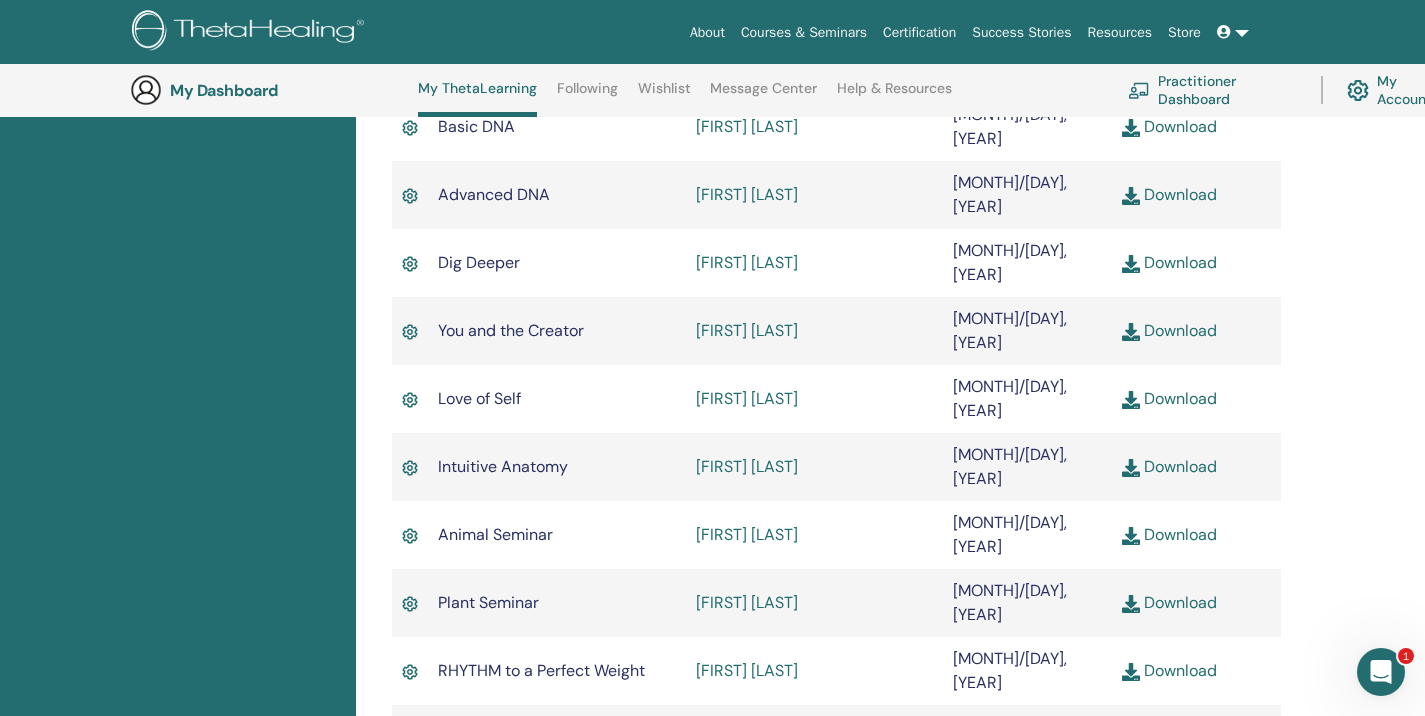 scroll, scrollTop: 553, scrollLeft: 0, axis: vertical 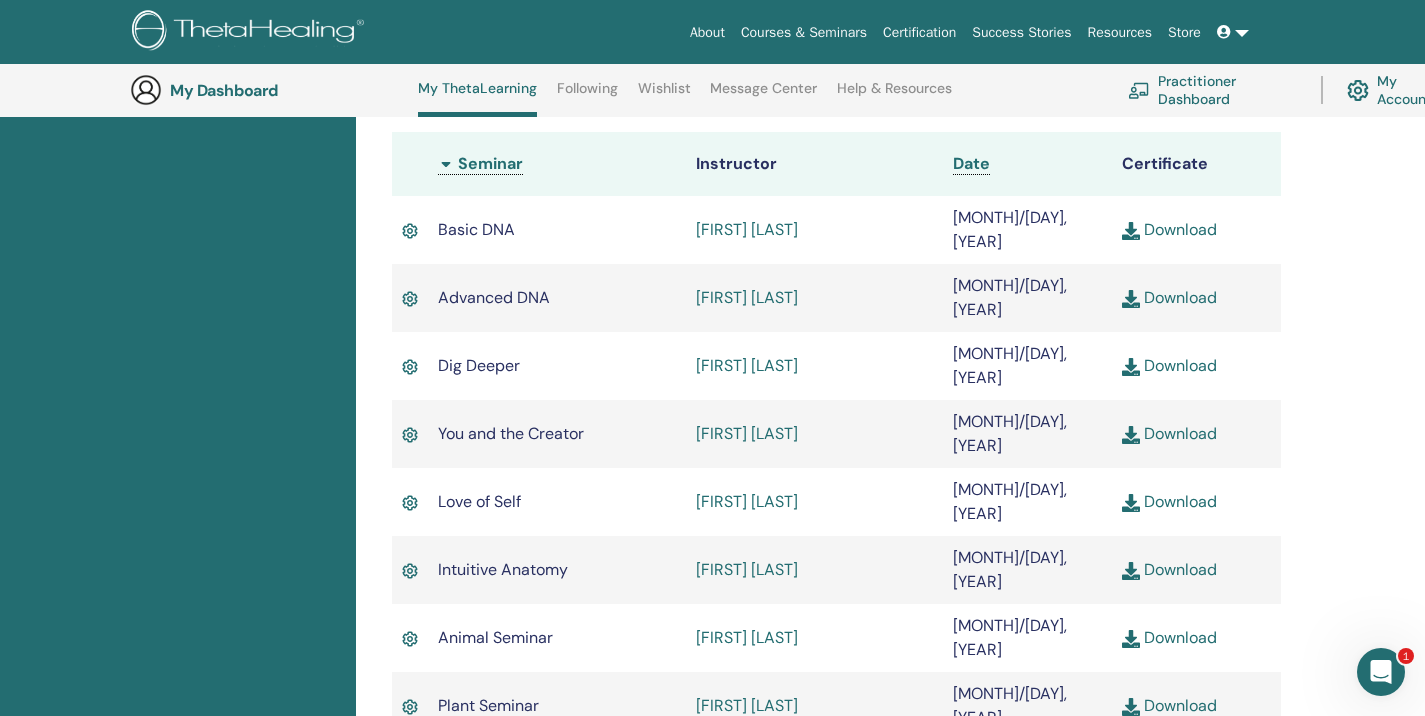 click on "Certifications
Upcoming Seminars
Completed Seminars
My Documents" at bounding box center [178, 432] 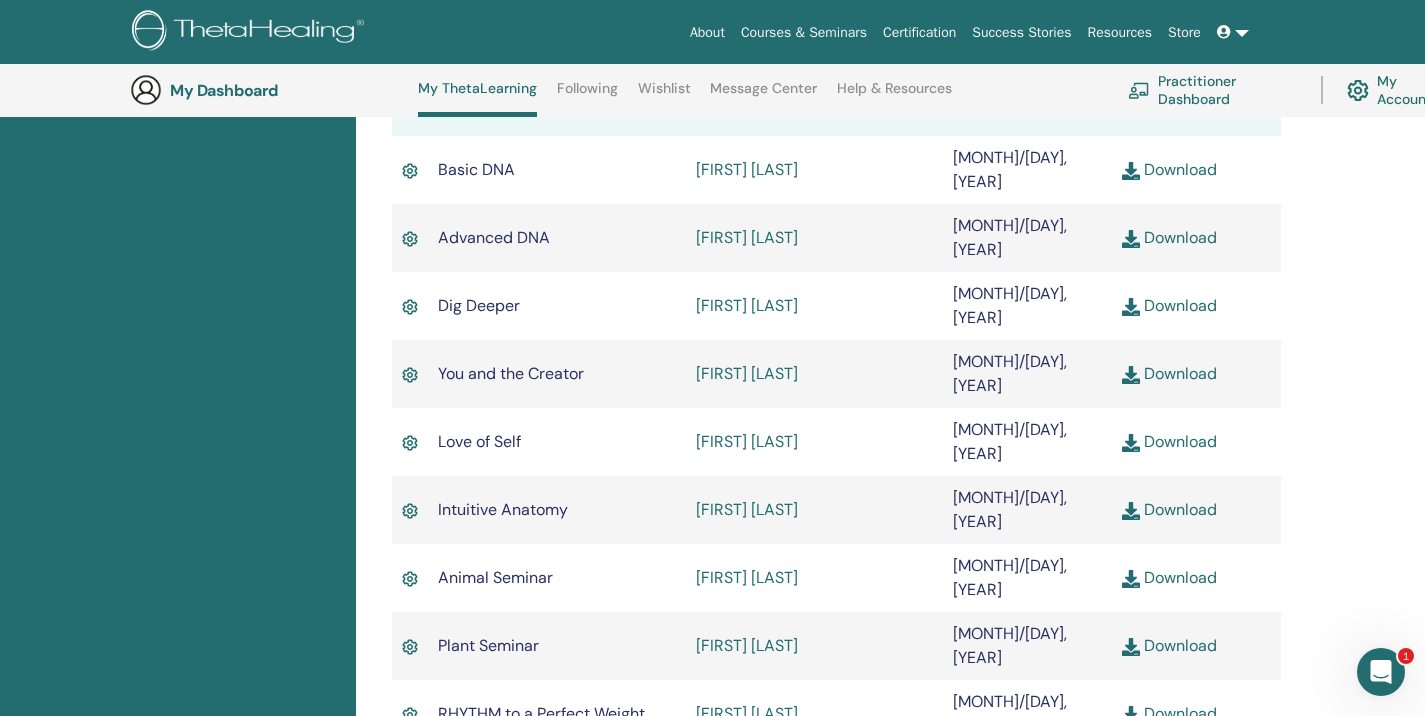 scroll, scrollTop: 653, scrollLeft: 0, axis: vertical 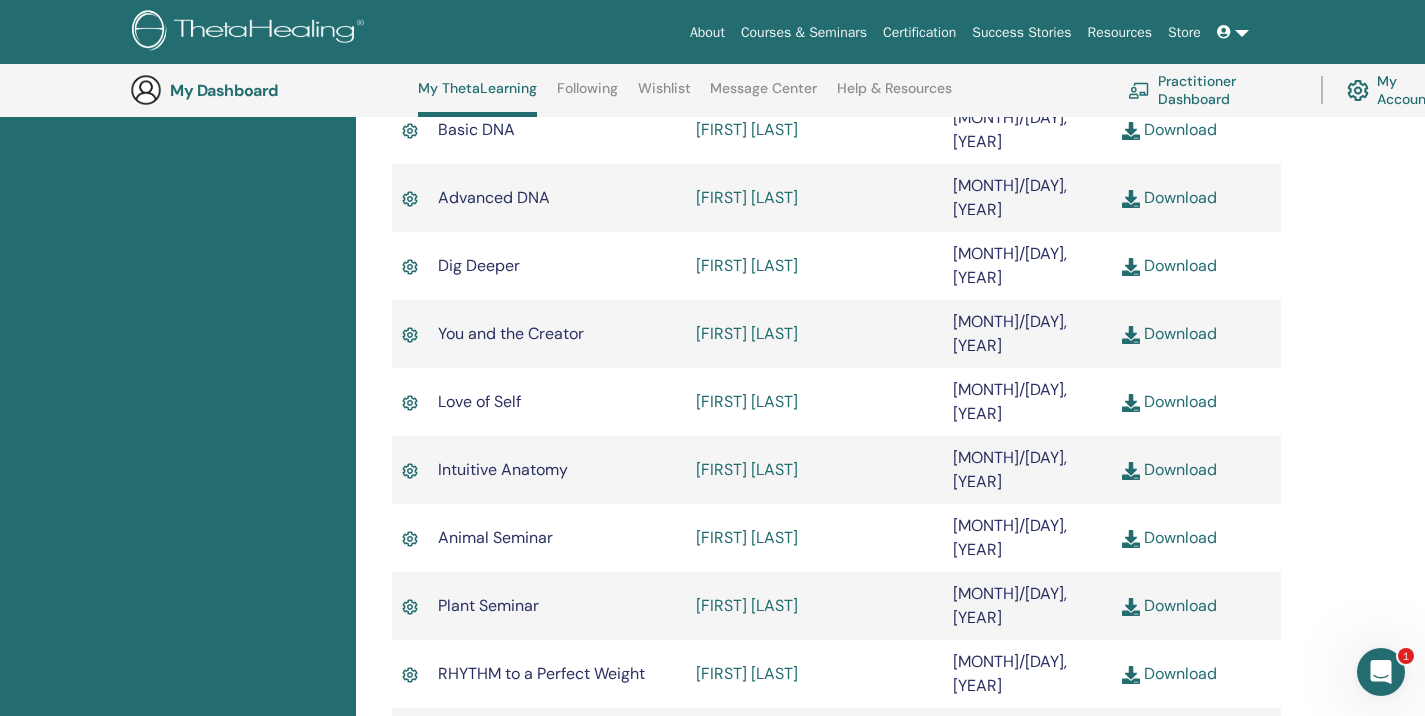 click on "Certifications
Upcoming Seminars
Completed Seminars
My Documents" at bounding box center [178, 332] 